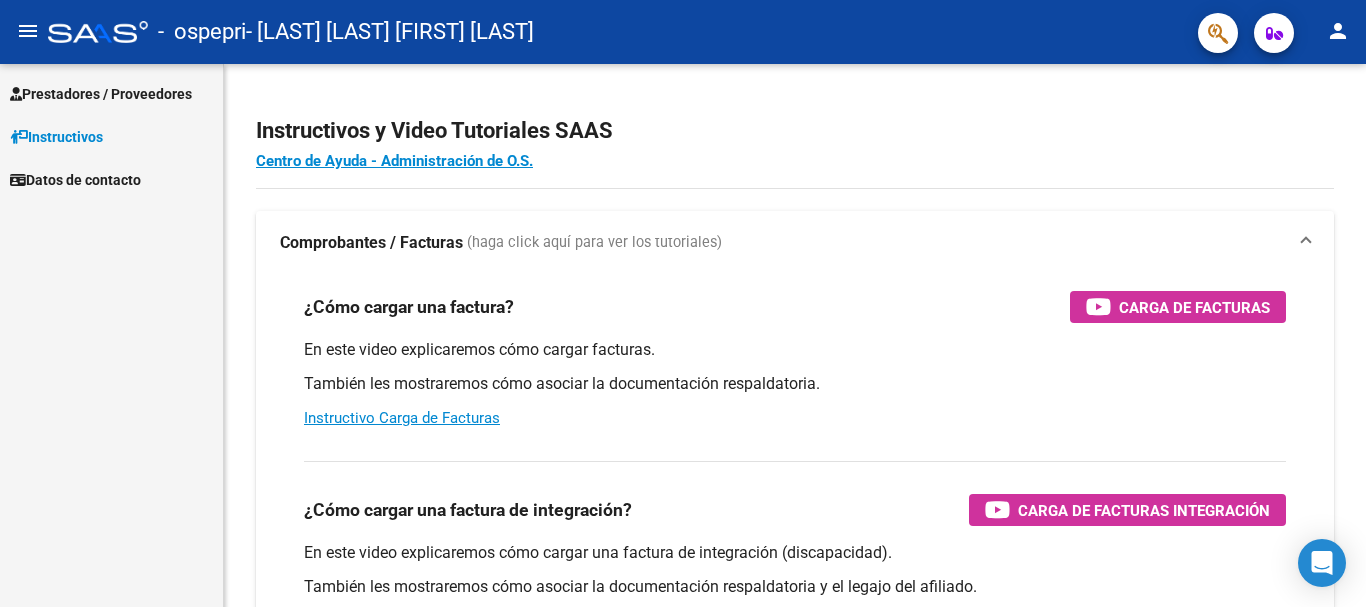 scroll, scrollTop: 0, scrollLeft: 0, axis: both 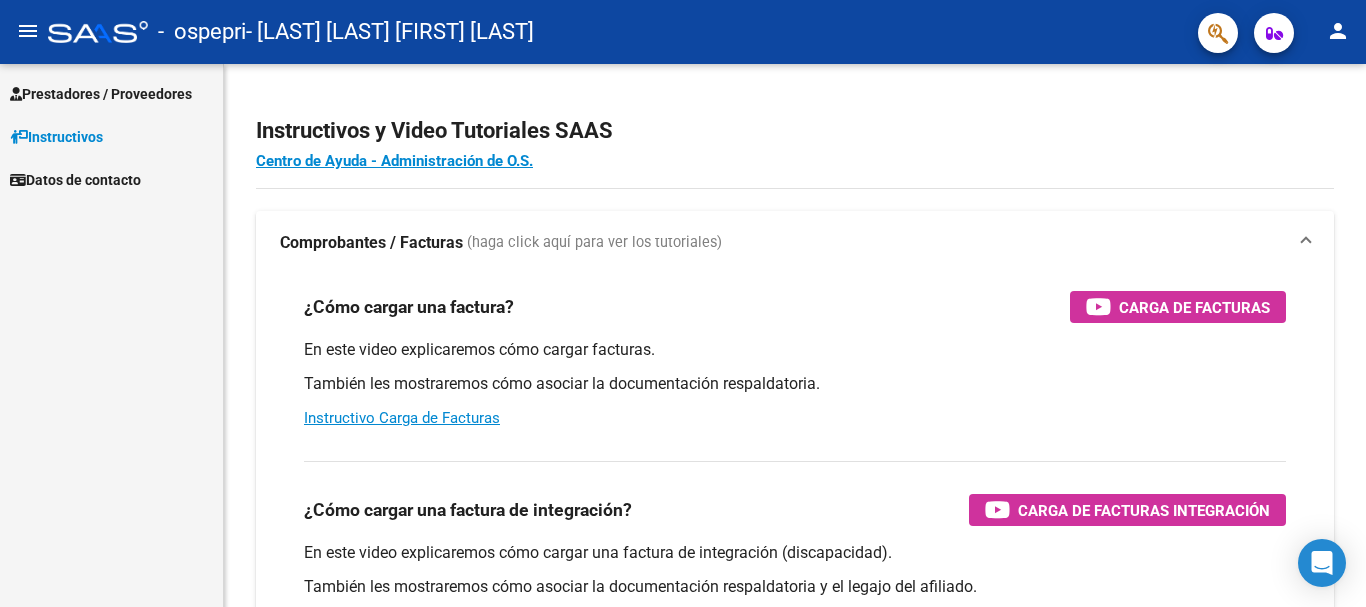click on "Prestadores / Proveedores" at bounding box center (101, 94) 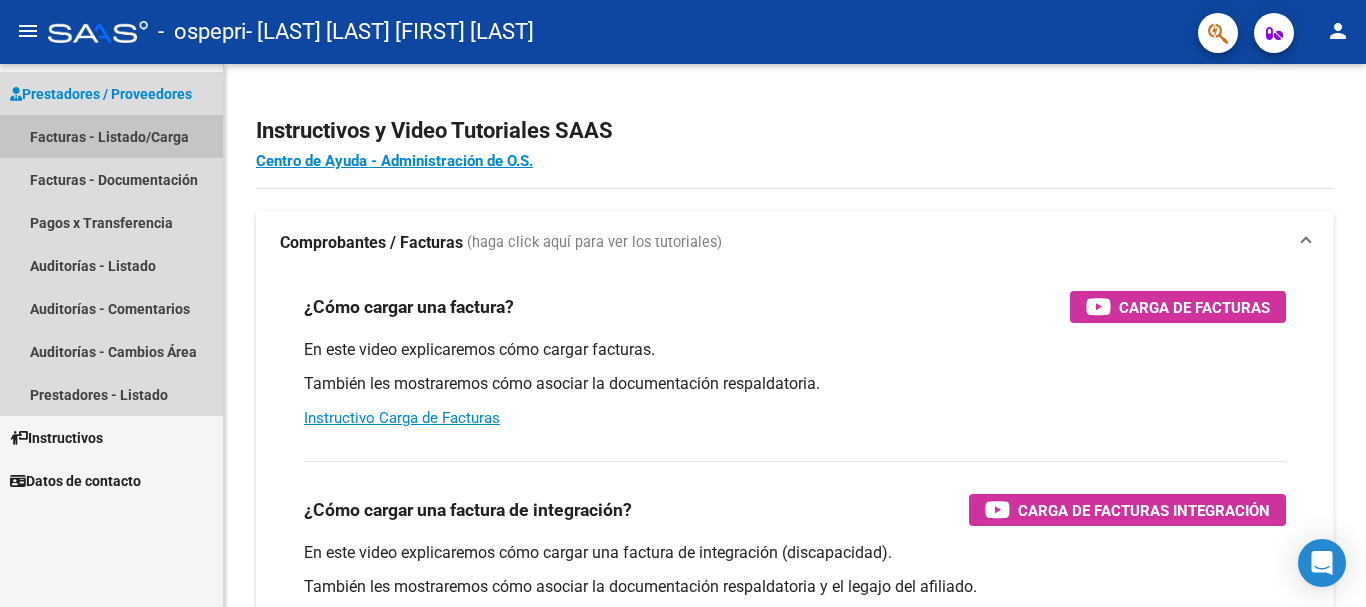 click on "Facturas - Listado/Carga" at bounding box center (111, 136) 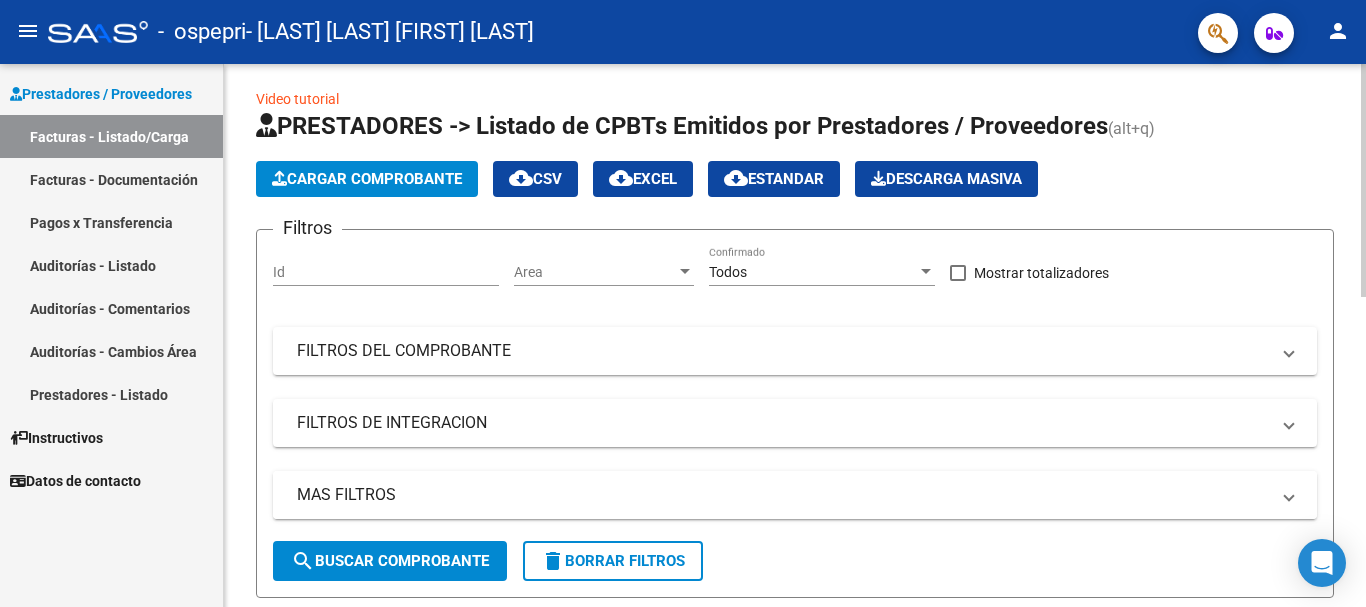 scroll, scrollTop: 0, scrollLeft: 0, axis: both 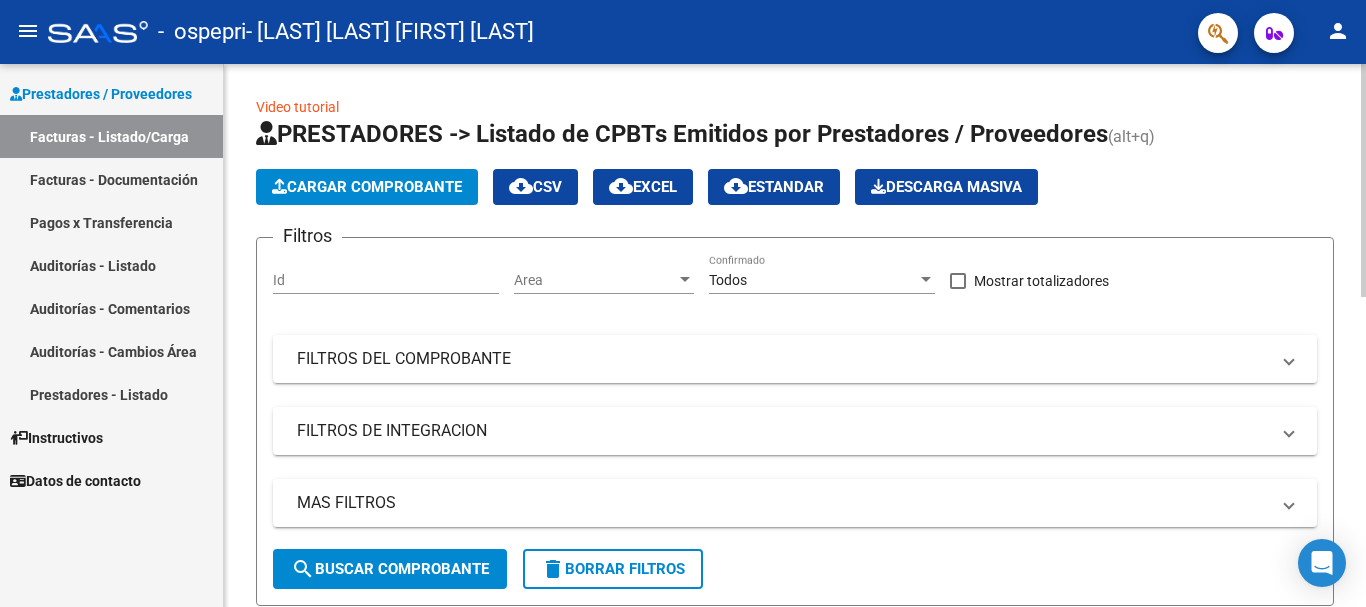 click on "Video tutorial   PRESTADORES -> Listado de CPBTs Emitidos por Prestadores / Proveedores (alt+q)   Cargar Comprobante
cloud_download  CSV  cloud_download  EXCEL  cloud_download  Estandar   Descarga Masiva
Filtros Id Area Area Todos Confirmado   Mostrar totalizadores   FILTROS DEL COMPROBANTE  Comprobante Tipo Comprobante Tipo Start date – End date Fec. Comprobante Desde / Hasta Días Emisión Desde(cant. días) Días Emisión Hasta(cant. días) CUIT / Razón Social Pto. Venta Nro. Comprobante Código SSS CAE Válido CAE Válido Todos Cargado Módulo Hosp. Todos Tiene facturacion Apócrifa Hospital Refes  FILTROS DE INTEGRACION  Período De Prestación Campos del Archivo de Rendición Devuelto x SSS (dr_envio) Todos Rendido x SSS (dr_envio) Tipo de Registro Tipo de Registro Período Presentación Período Presentación Campos del Legajo Asociado (preaprobación) Afiliado Legajo (cuil/nombre) Todos Solo facturas preaprobadas  MAS FILTROS  Todos Con Doc. Respaldatoria Todos Con Trazabilidad Todos – –" 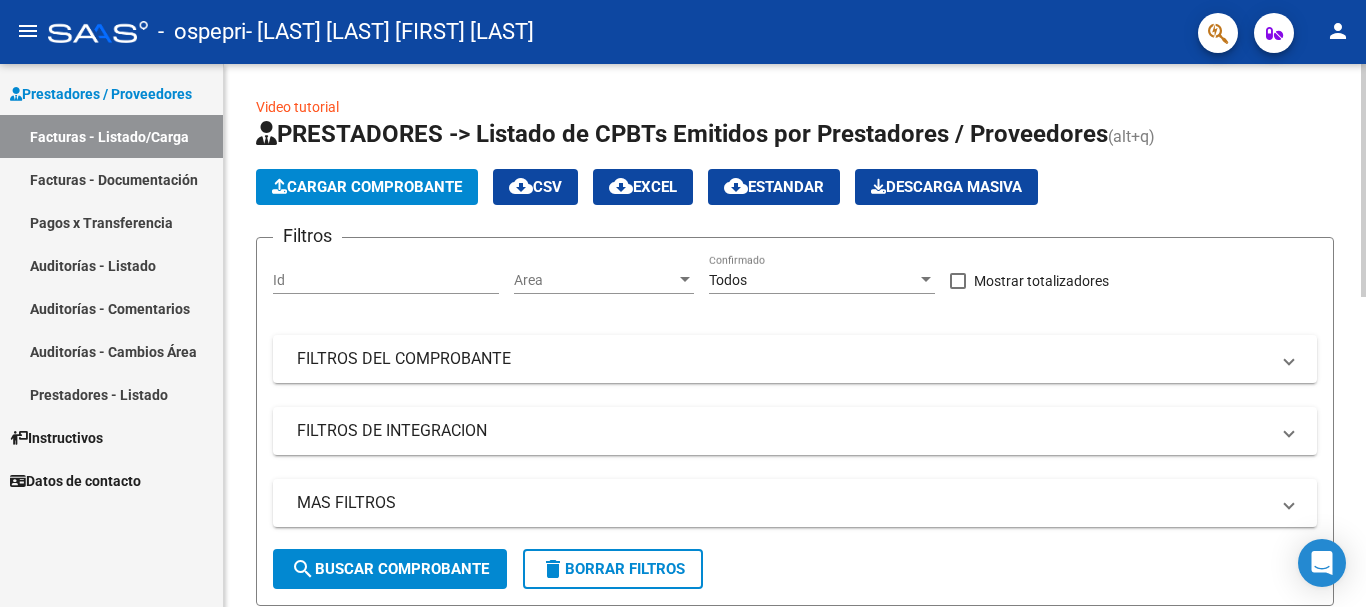 click on "Cargar Comprobante" 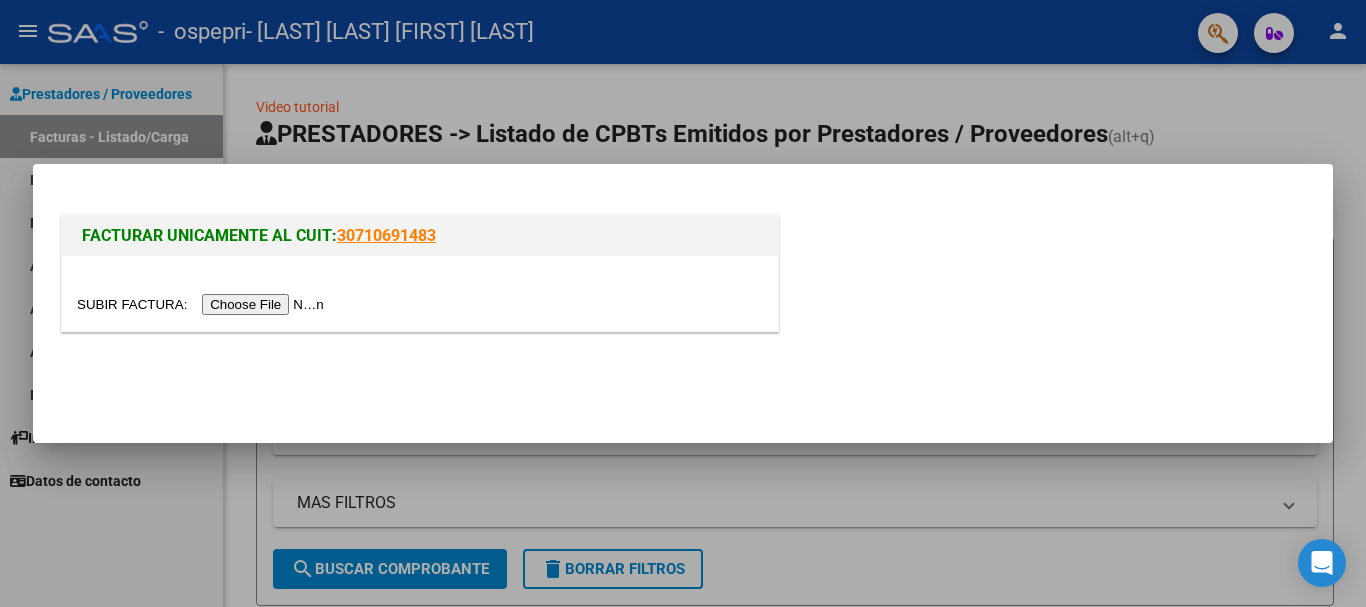 click at bounding box center (203, 304) 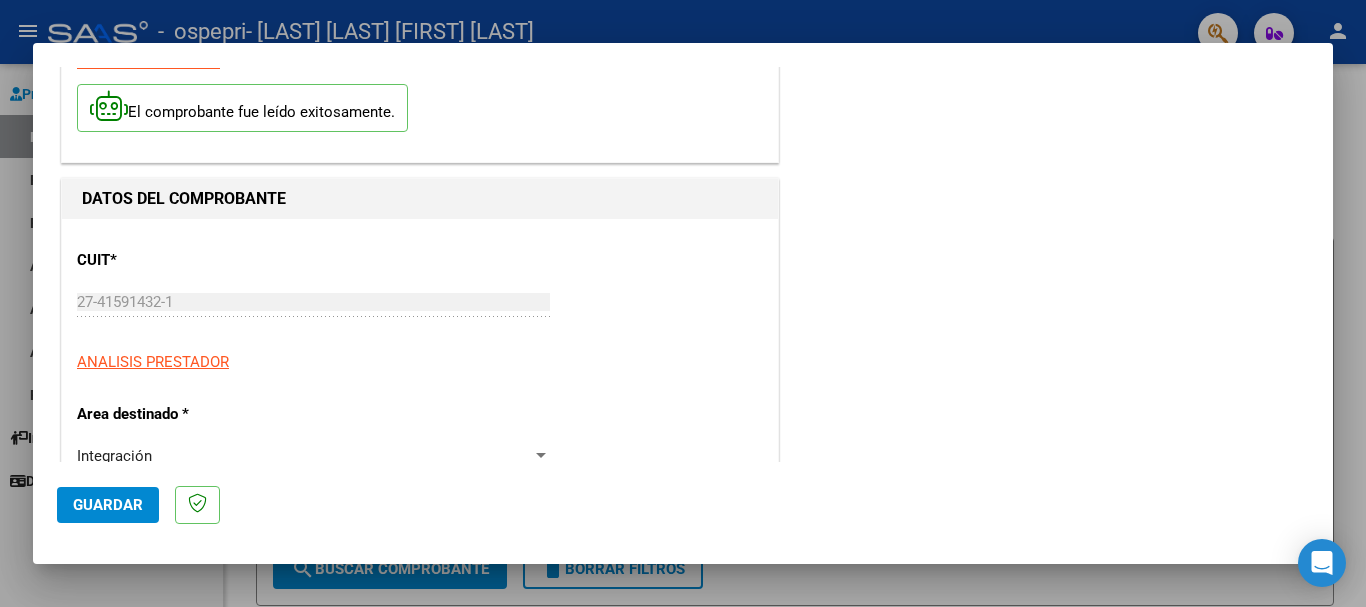 scroll, scrollTop: 200, scrollLeft: 0, axis: vertical 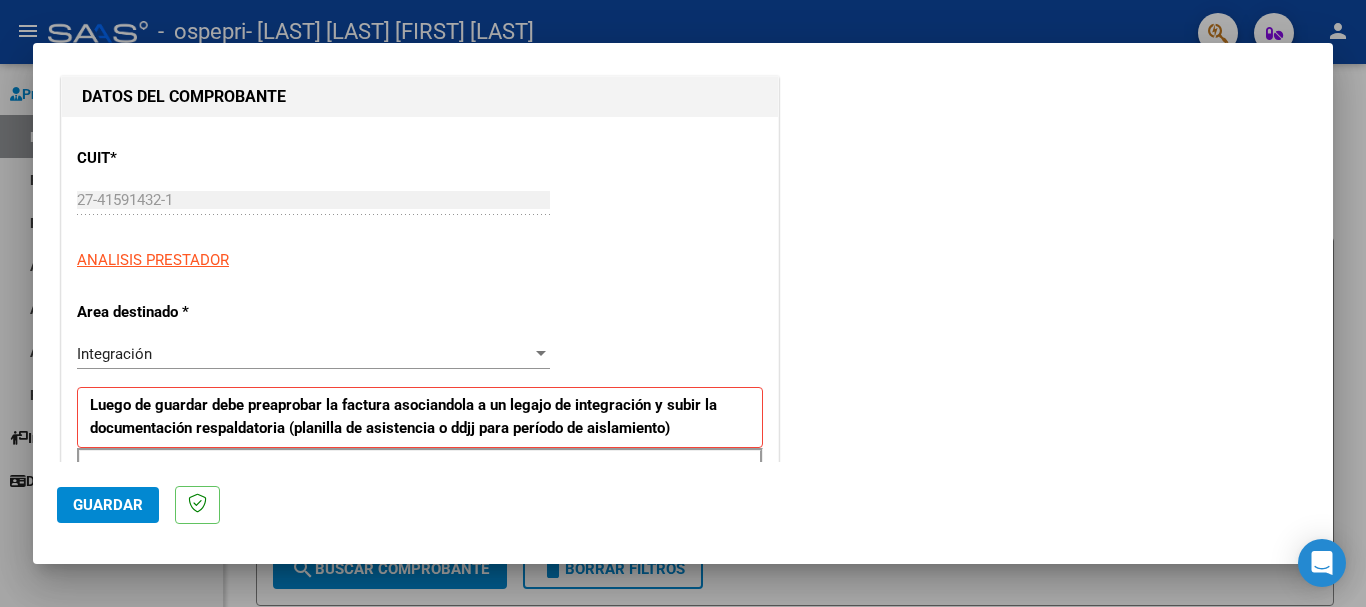 click on "Integración" at bounding box center [304, 354] 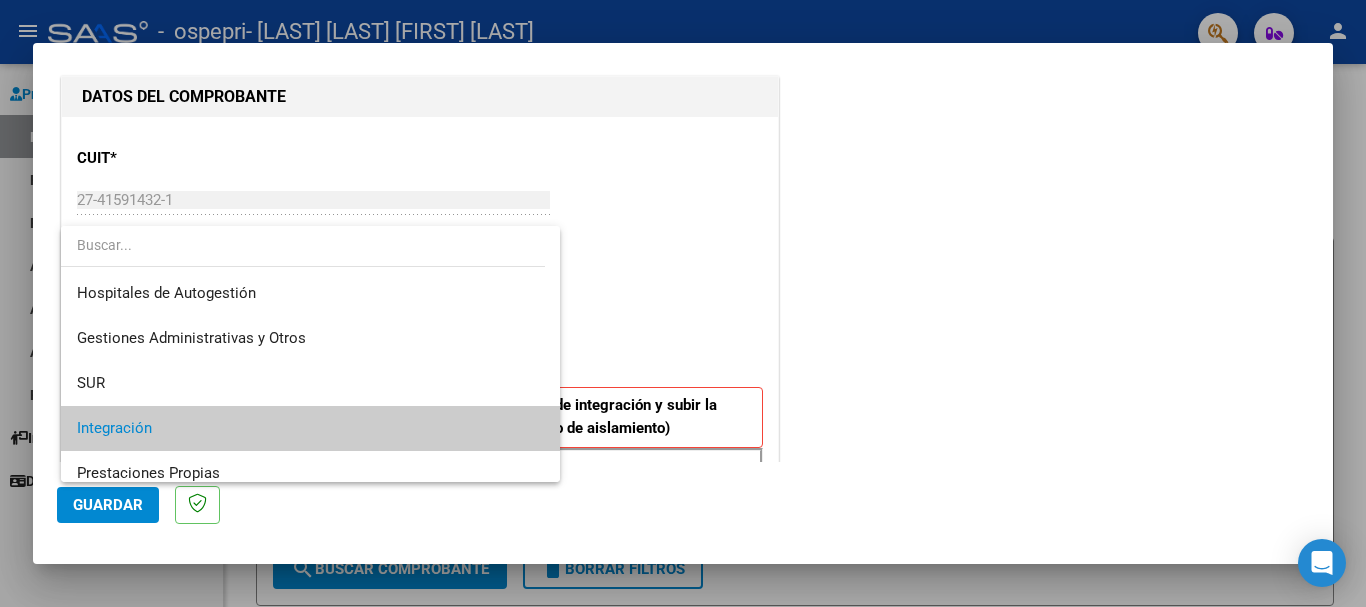 scroll, scrollTop: 75, scrollLeft: 0, axis: vertical 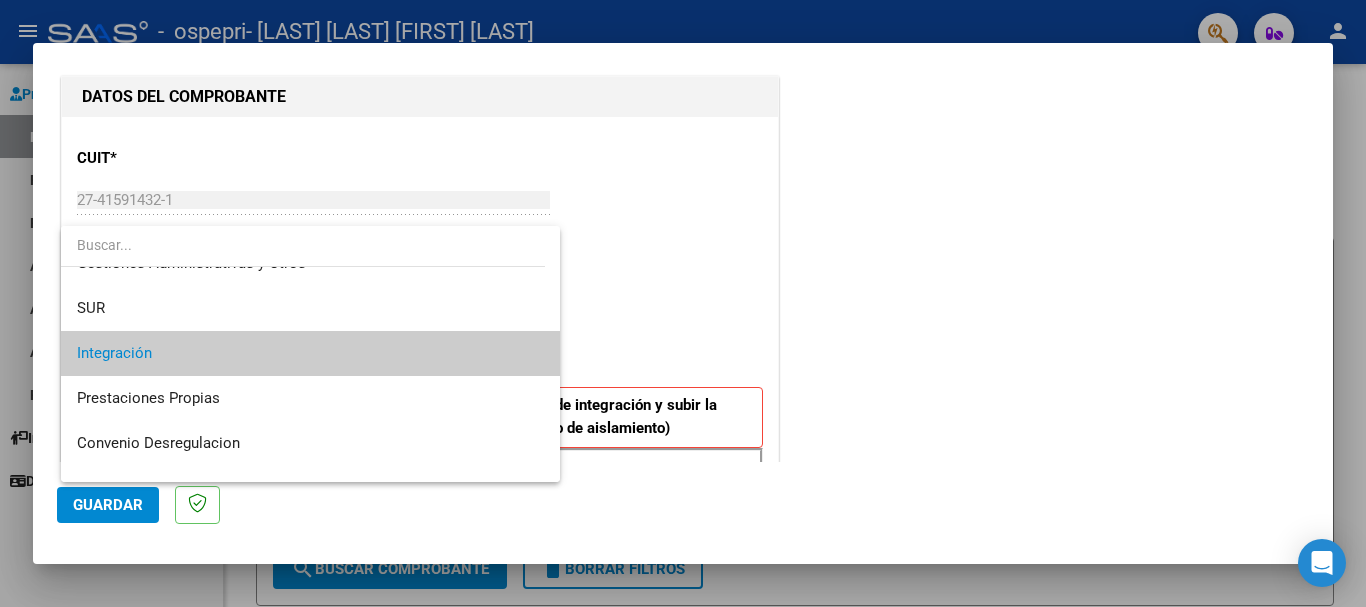 click on "Integración" at bounding box center (310, 353) 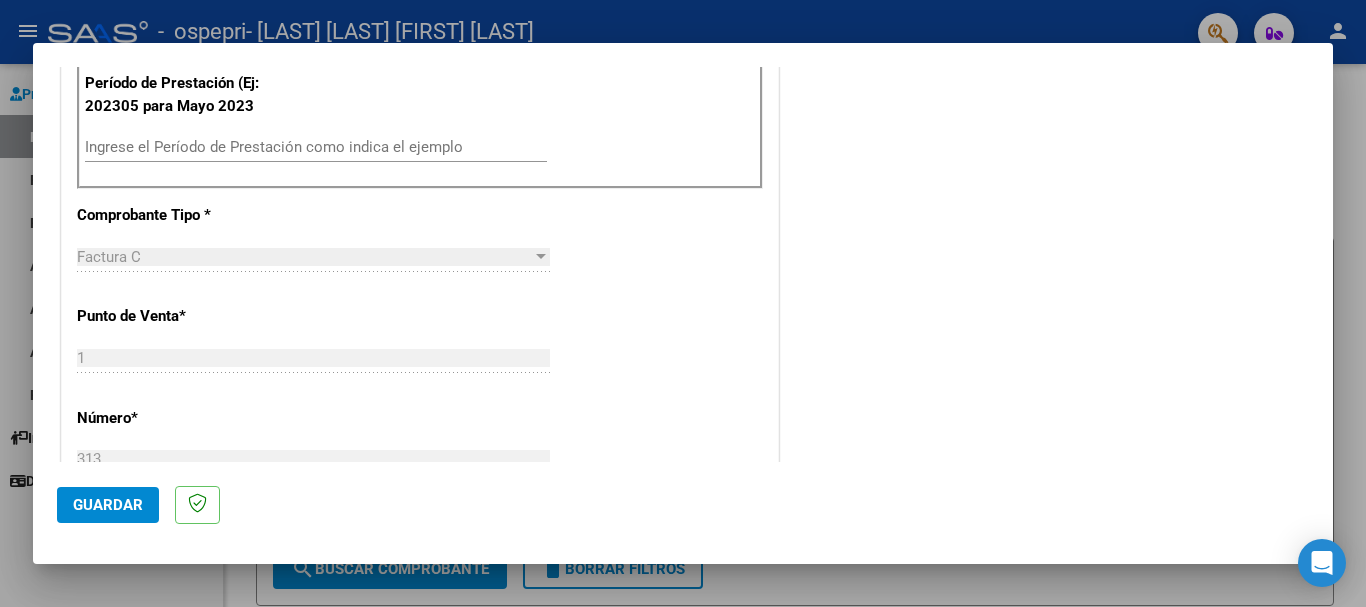 scroll, scrollTop: 600, scrollLeft: 0, axis: vertical 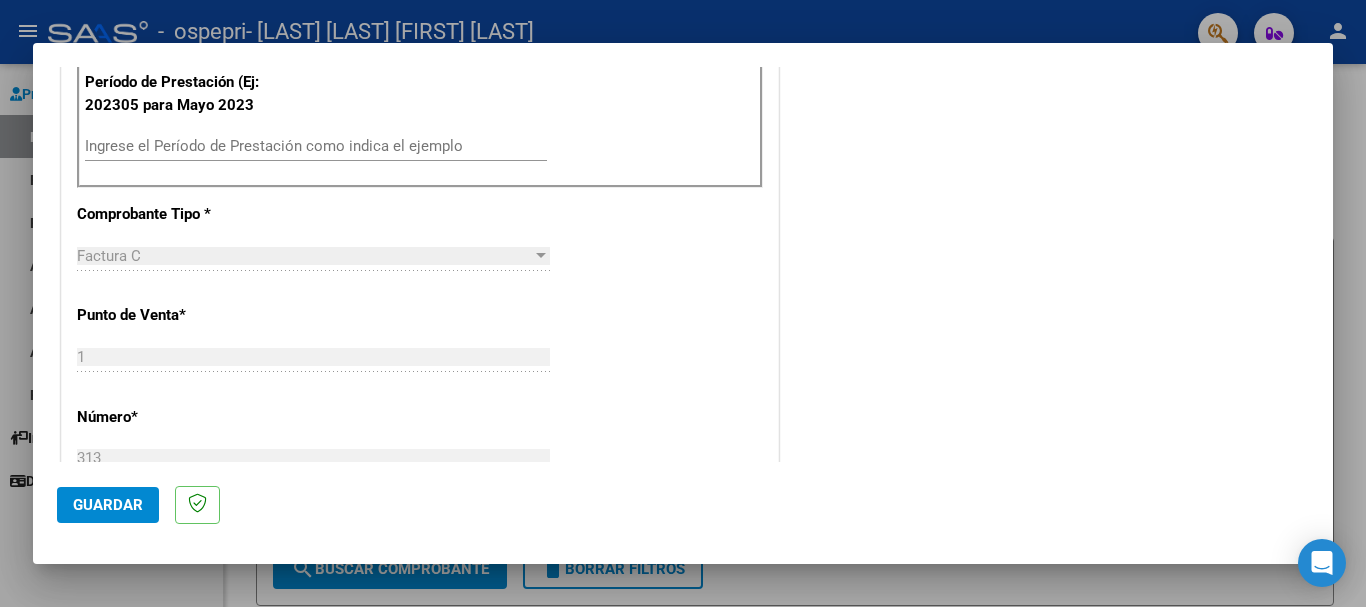 click on "Ingrese el Período de Prestación como indica el ejemplo" at bounding box center [316, 146] 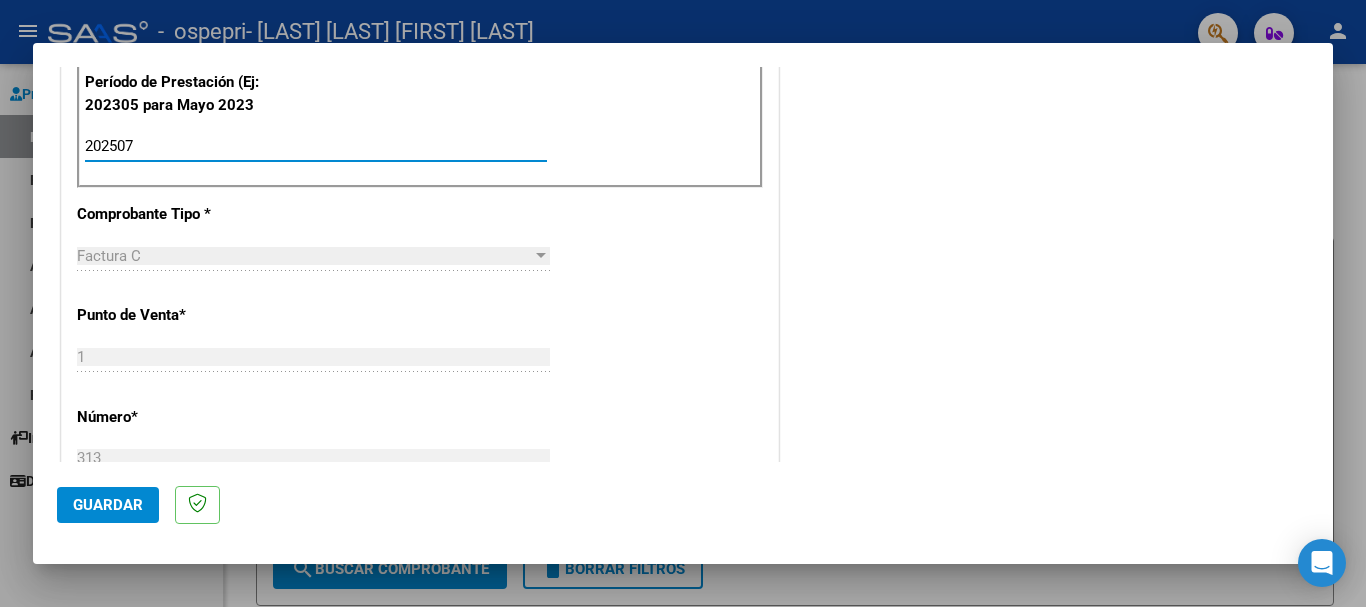 type on "202507" 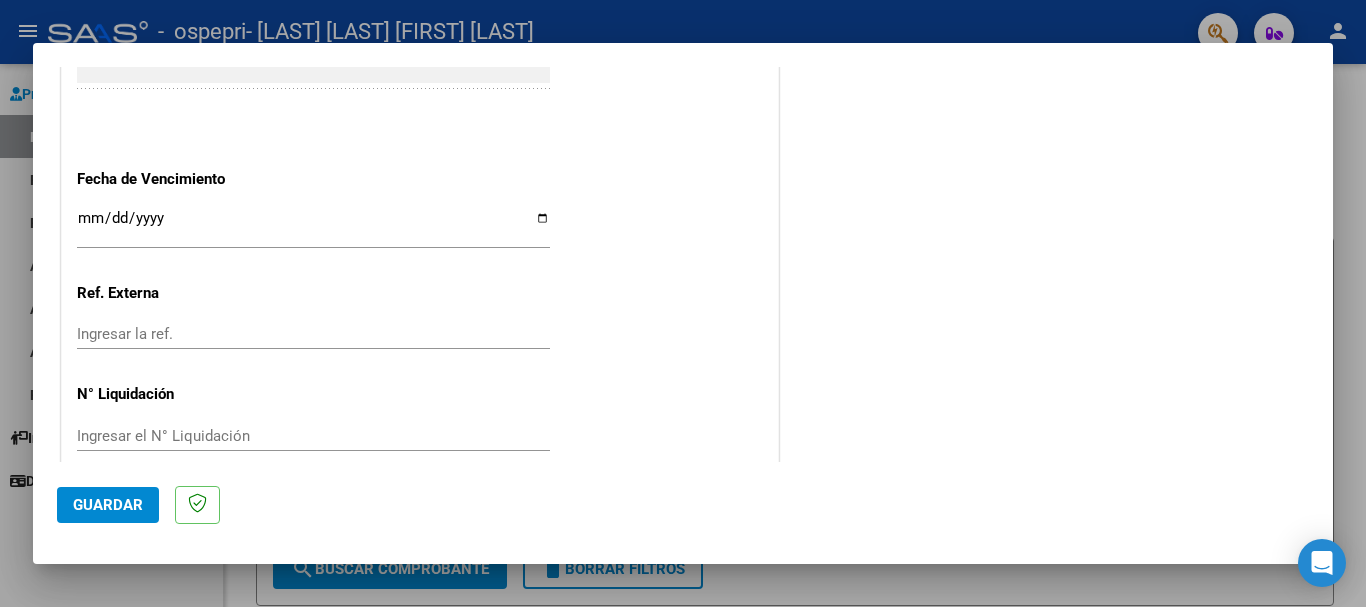 scroll, scrollTop: 1327, scrollLeft: 0, axis: vertical 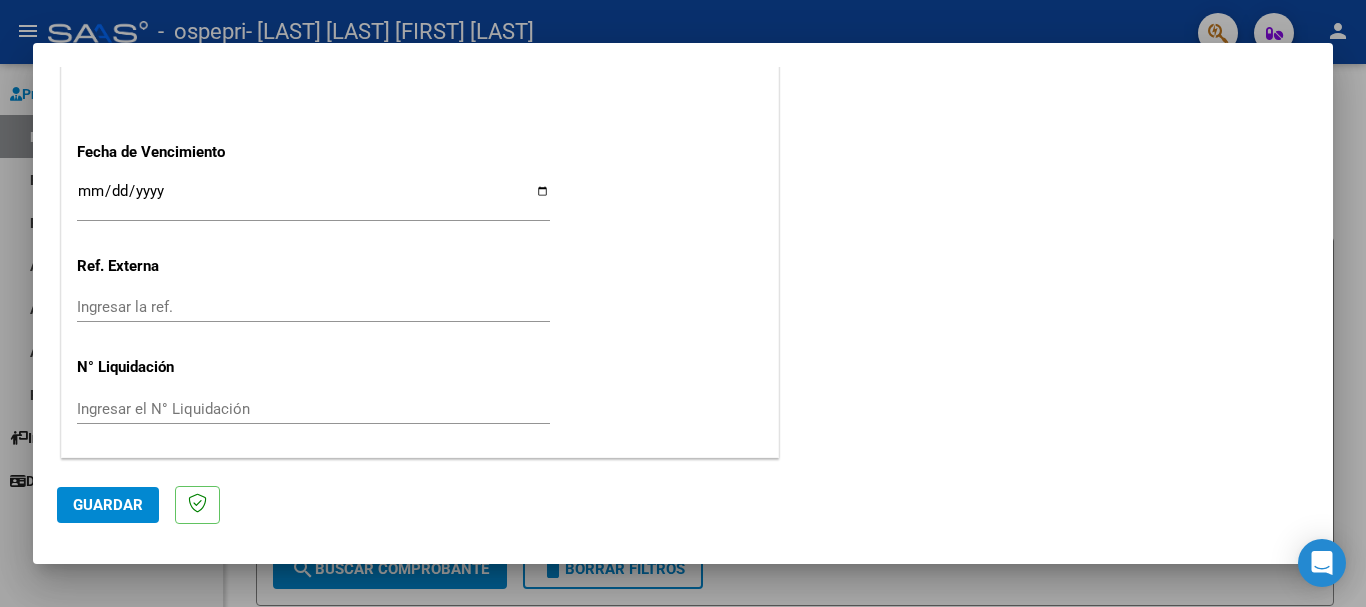 click on "Ingresar el N° Liquidación" at bounding box center [313, 409] 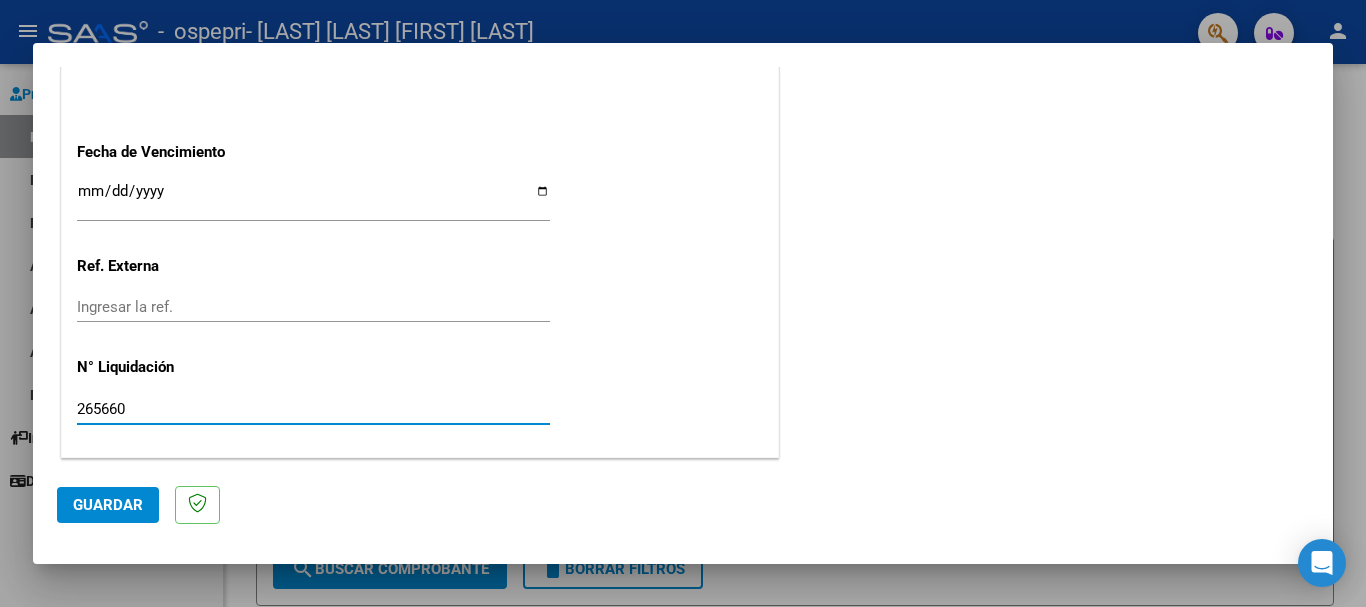 type on "265660" 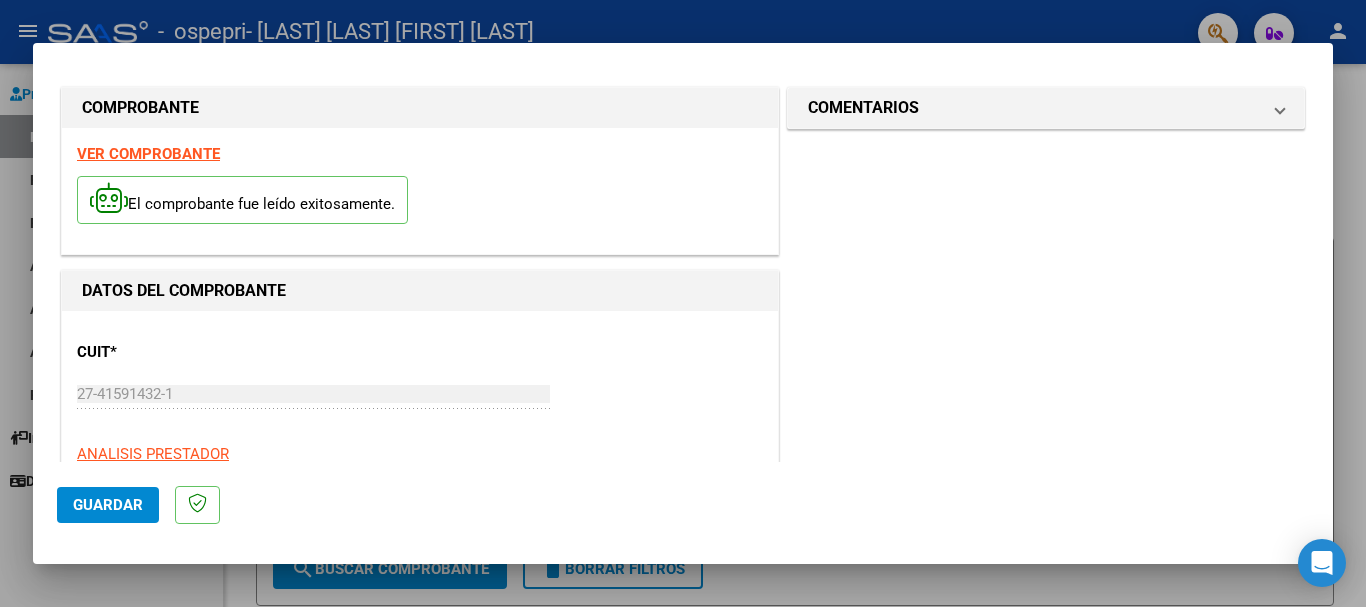 scroll, scrollTop: 0, scrollLeft: 0, axis: both 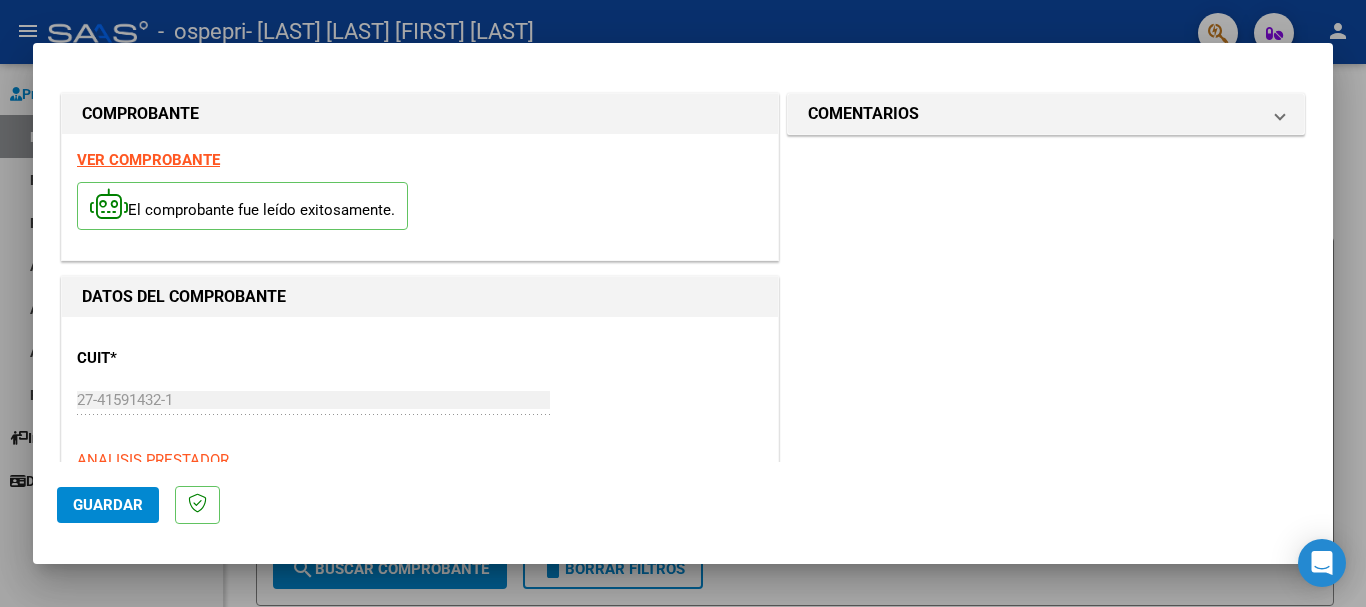 click on "Guardar" 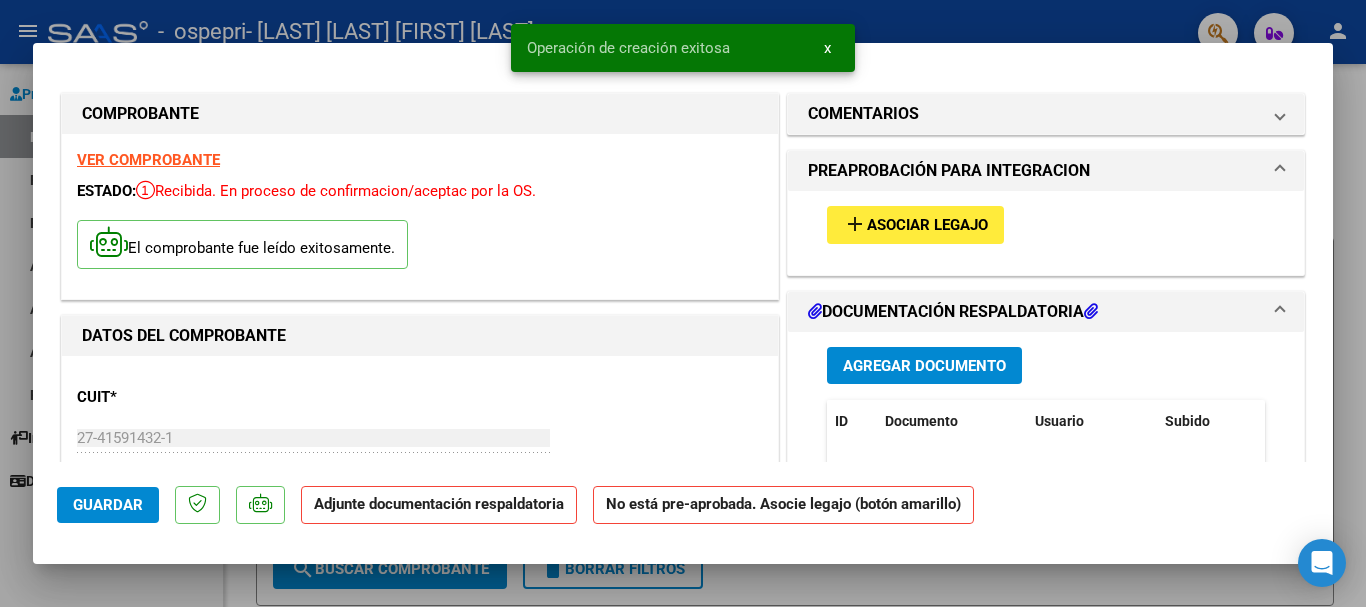click on "Asociar Legajo" at bounding box center (927, 226) 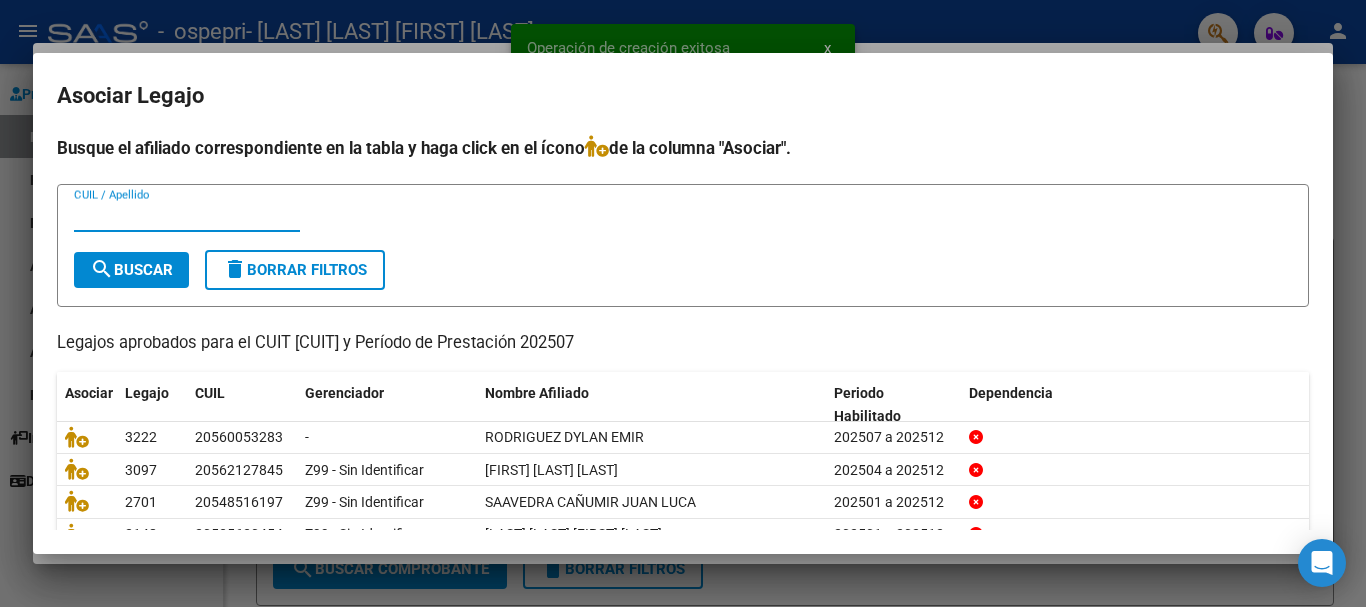scroll, scrollTop: 98, scrollLeft: 0, axis: vertical 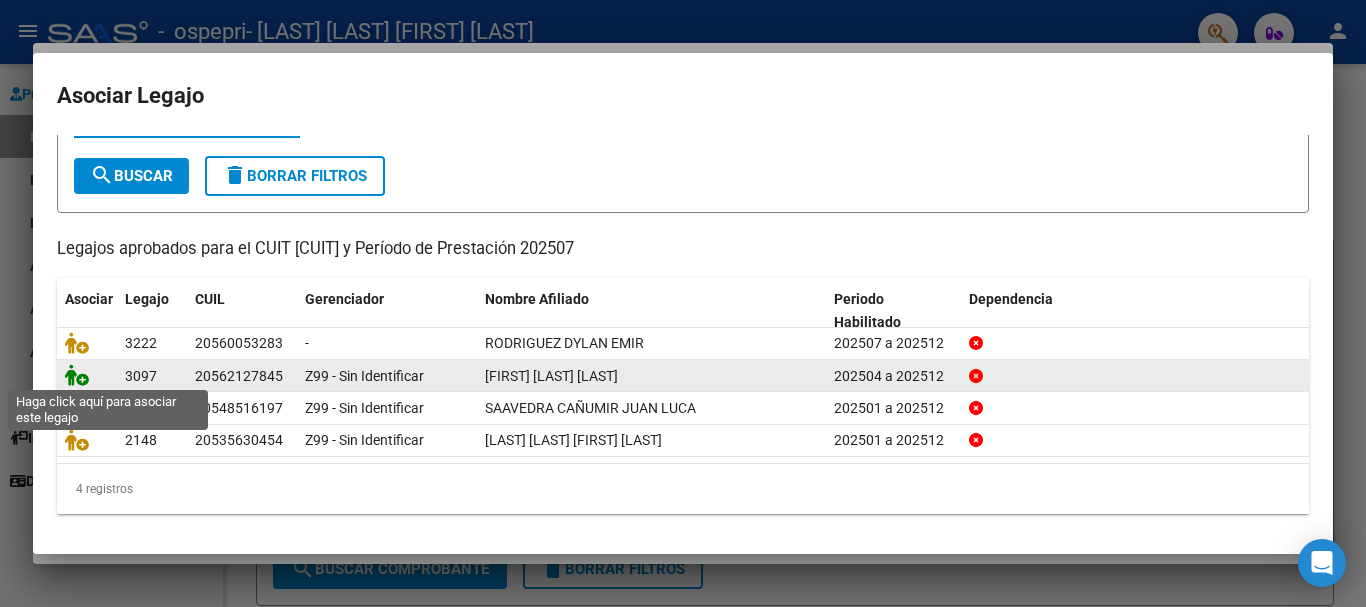 click 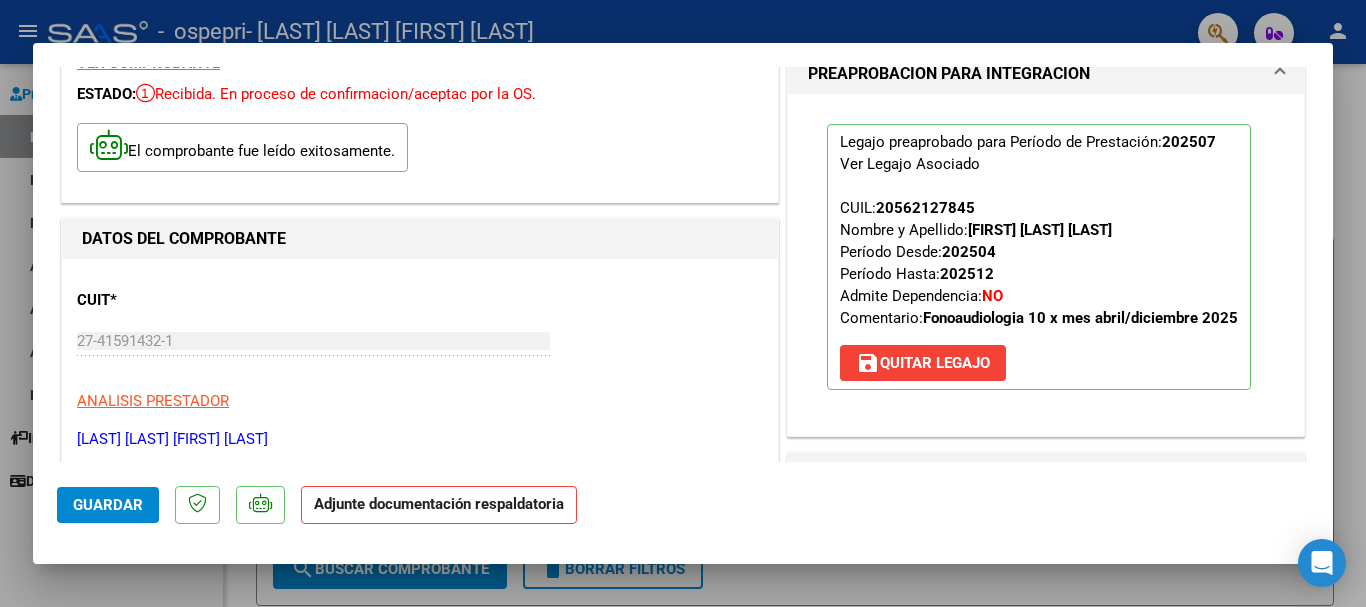scroll, scrollTop: 200, scrollLeft: 0, axis: vertical 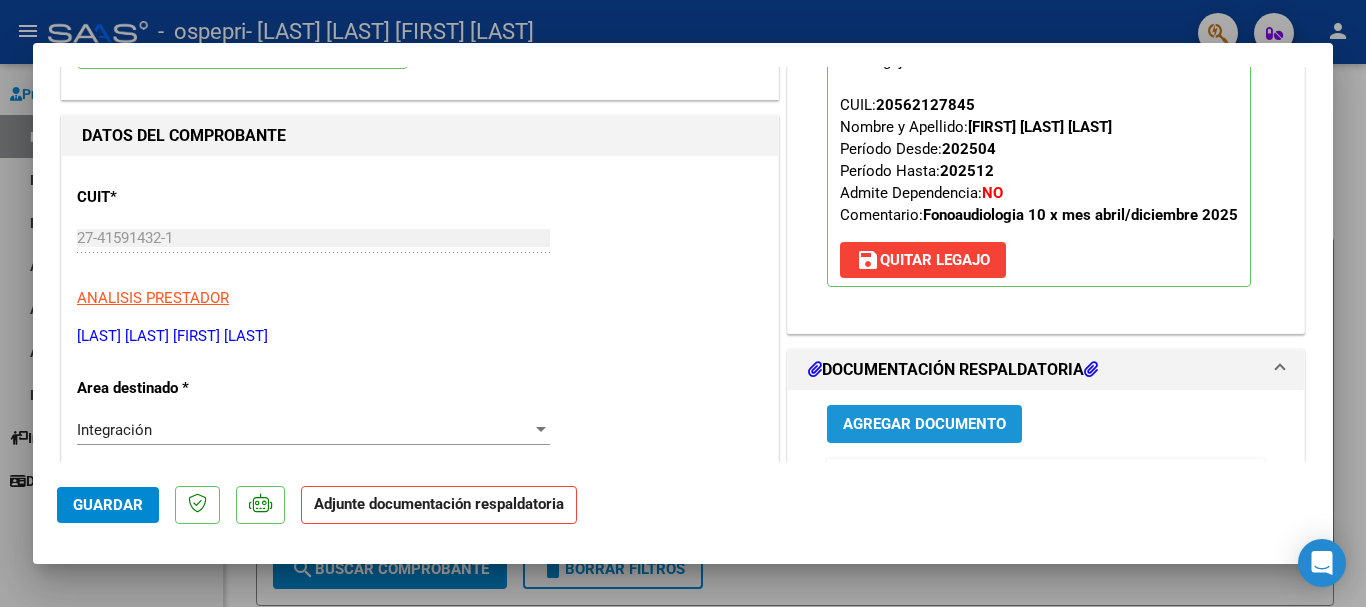 click on "Agregar Documento" at bounding box center [924, 425] 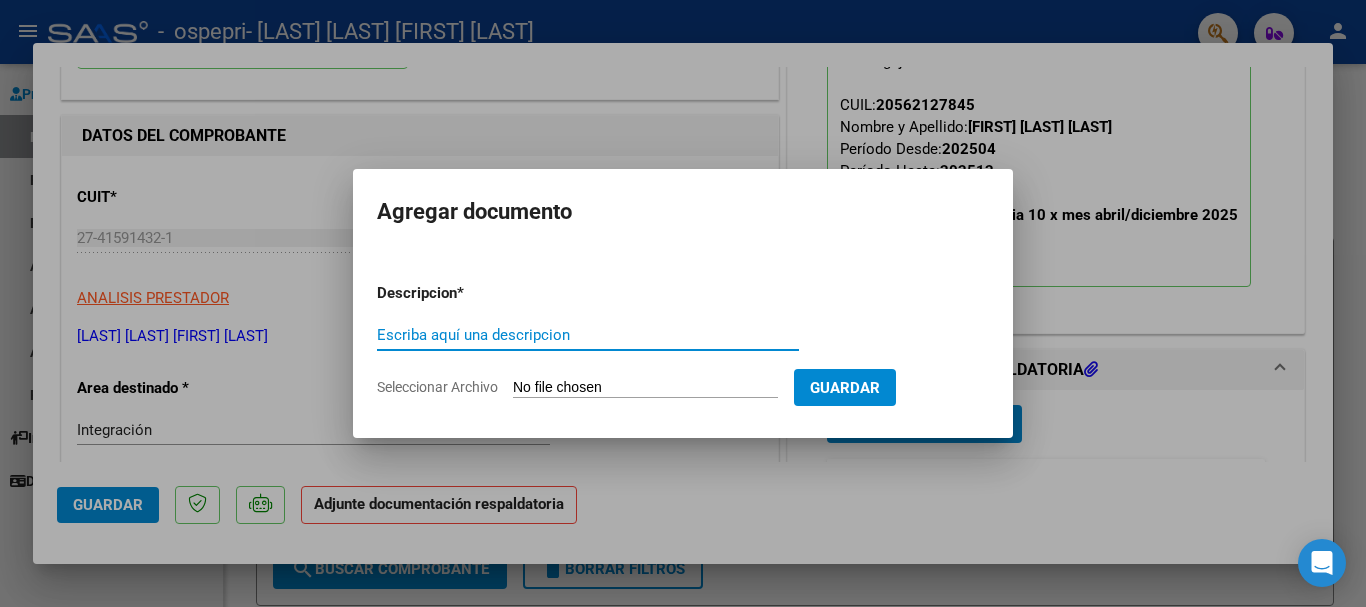 click on "Seleccionar Archivo" at bounding box center (645, 388) 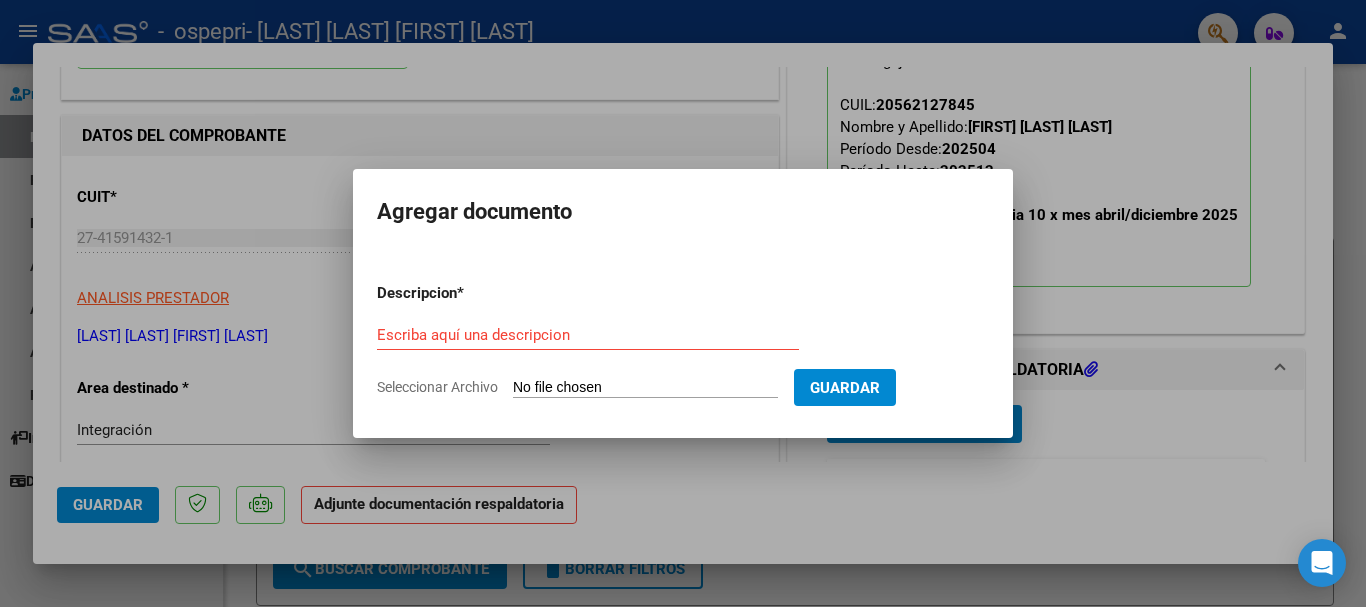 type on "C:\fakepath\Planilla Julio [LAST] [LAST].pdf" 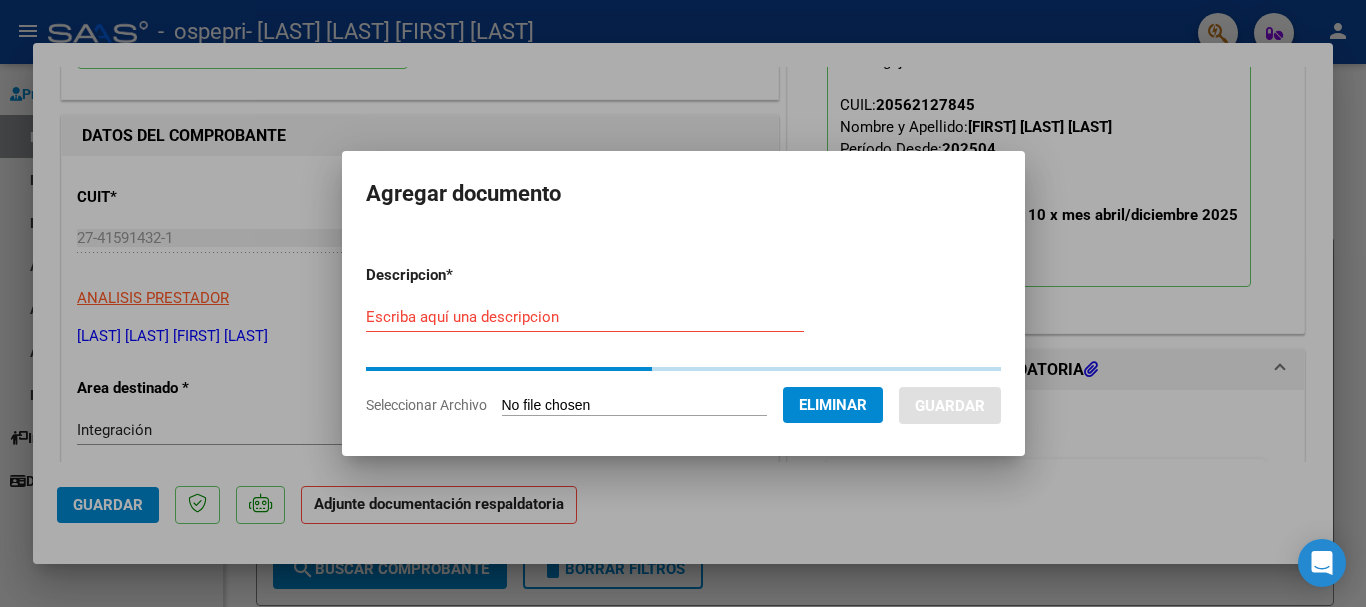 click on "Escriba aquí una descripcion" at bounding box center (585, 317) 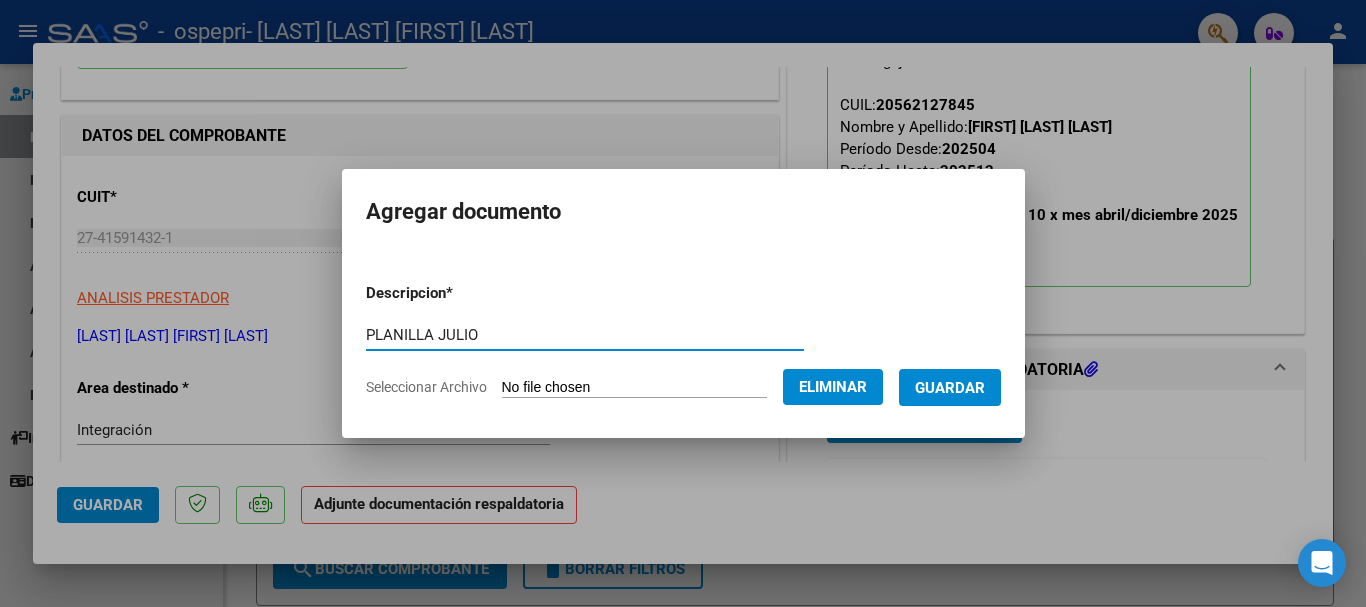 type on "PLANILLA JULIO" 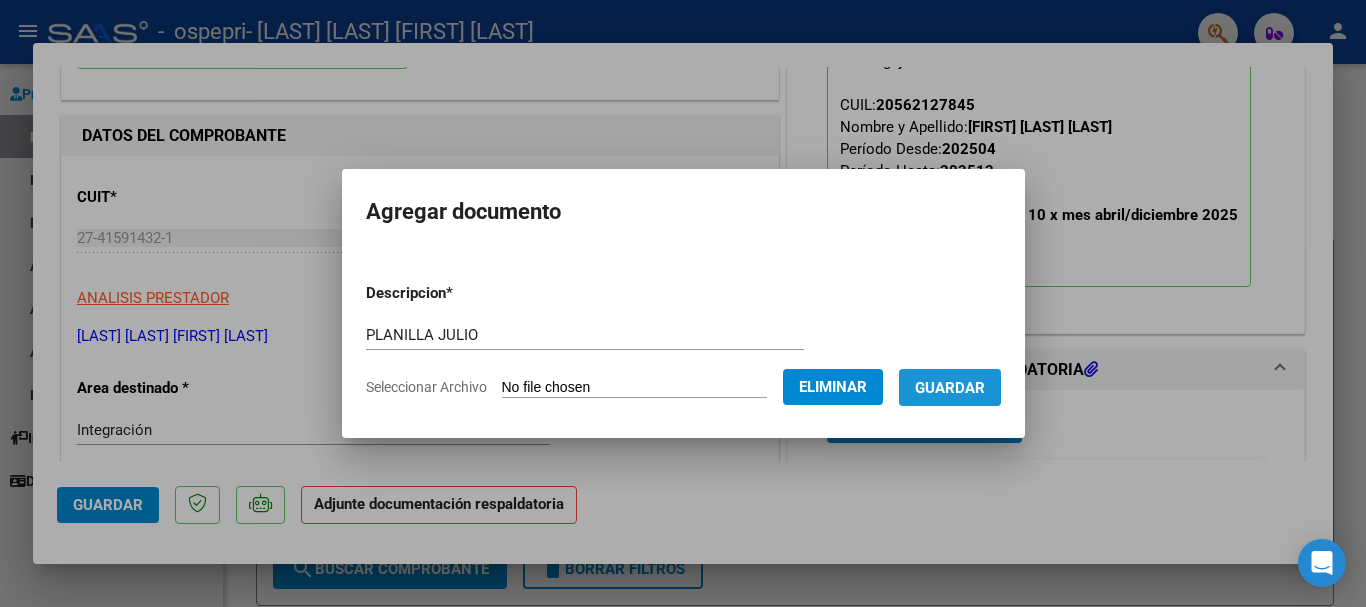 click on "Guardar" at bounding box center [950, 387] 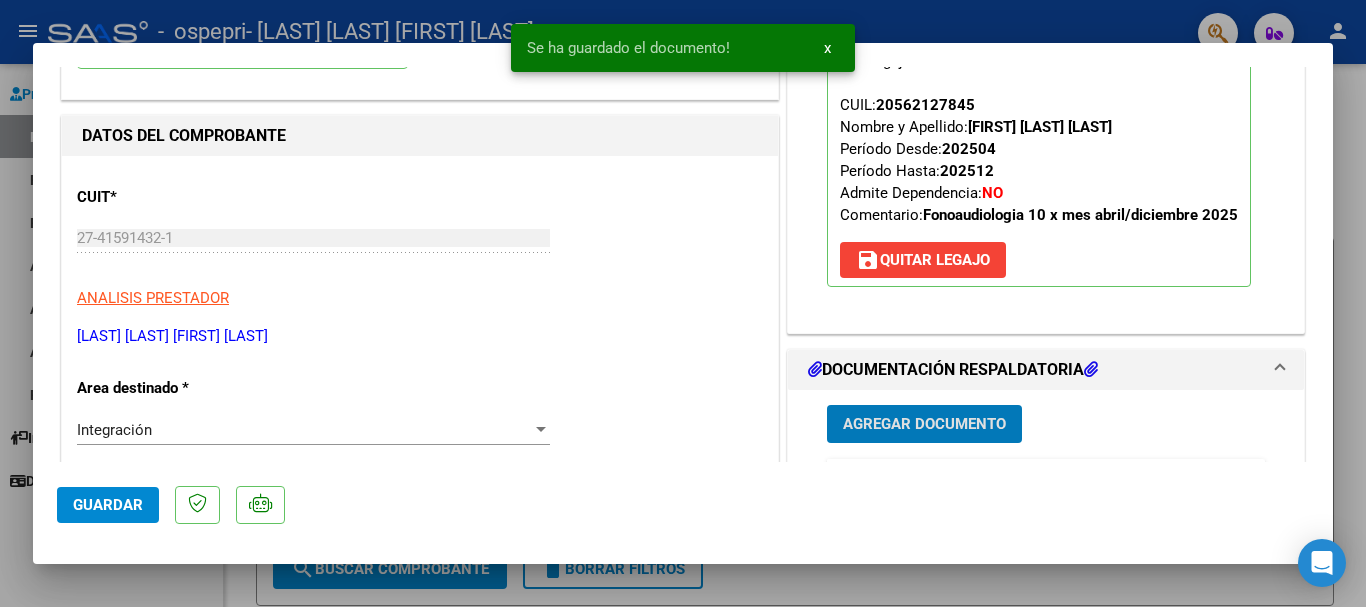 click on "Guardar" 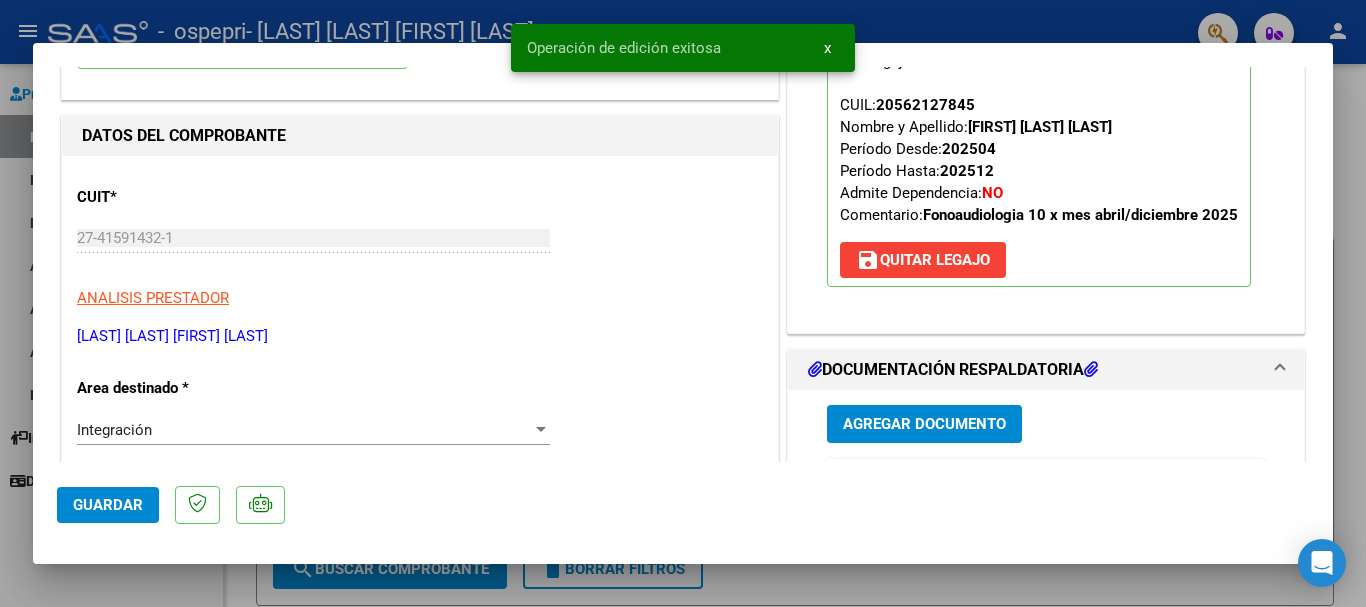 click at bounding box center (683, 303) 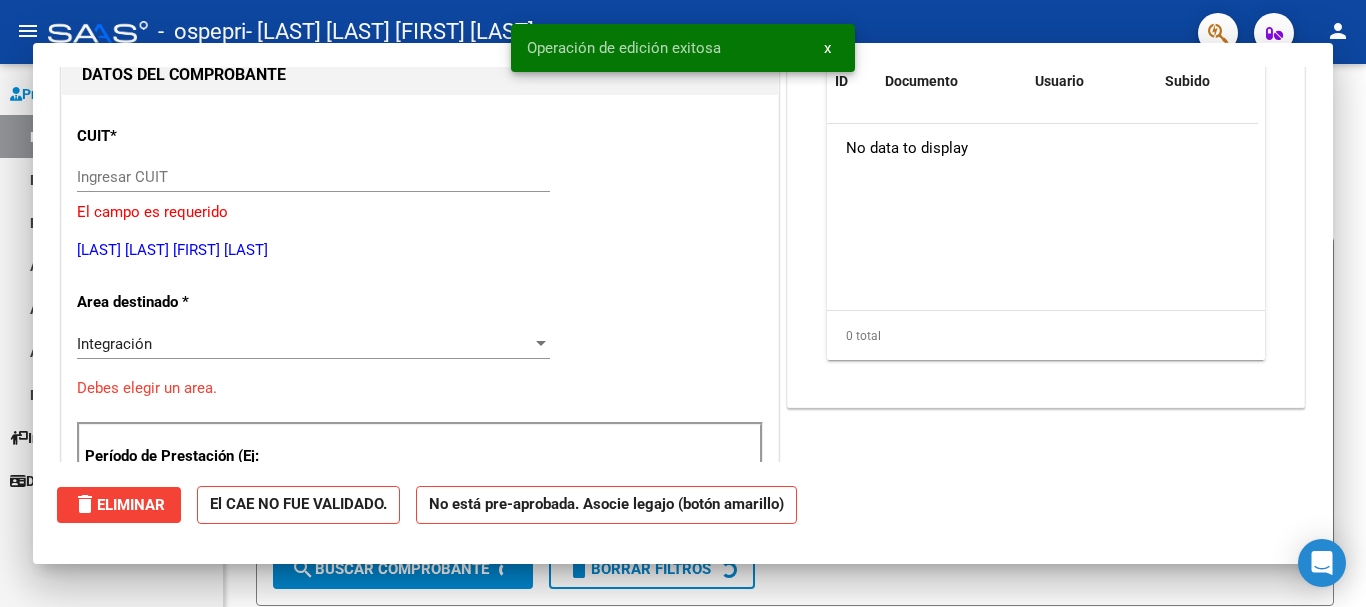 scroll, scrollTop: 0, scrollLeft: 0, axis: both 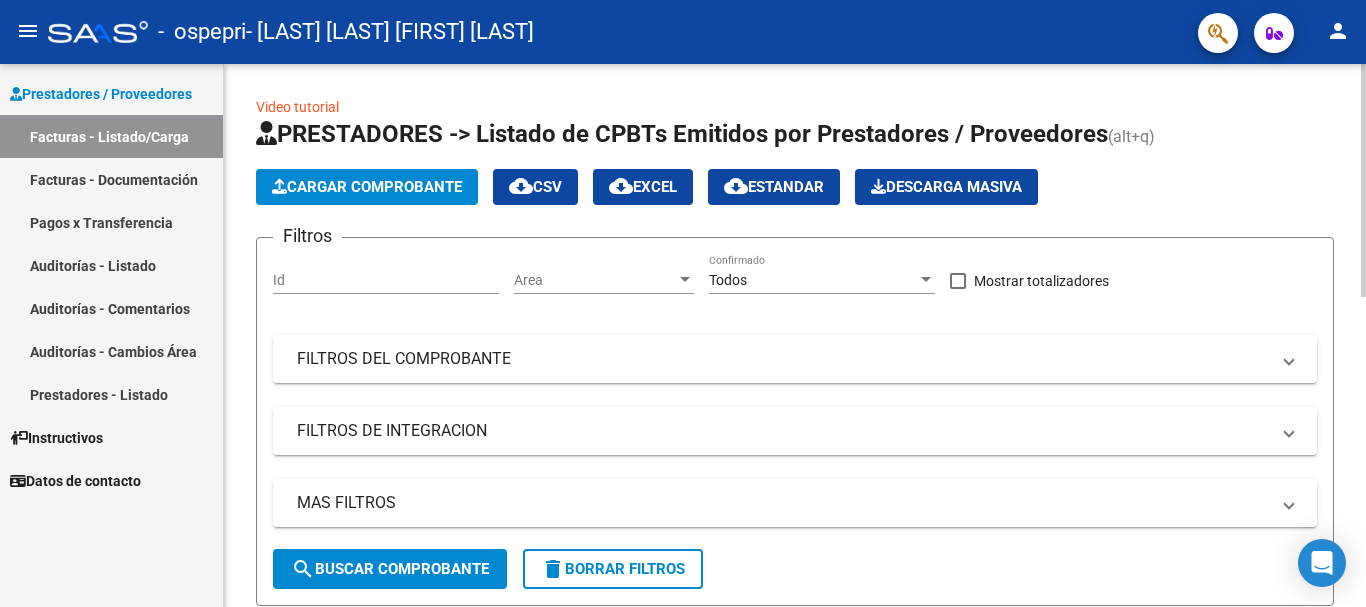 click on "Cargar Comprobante" 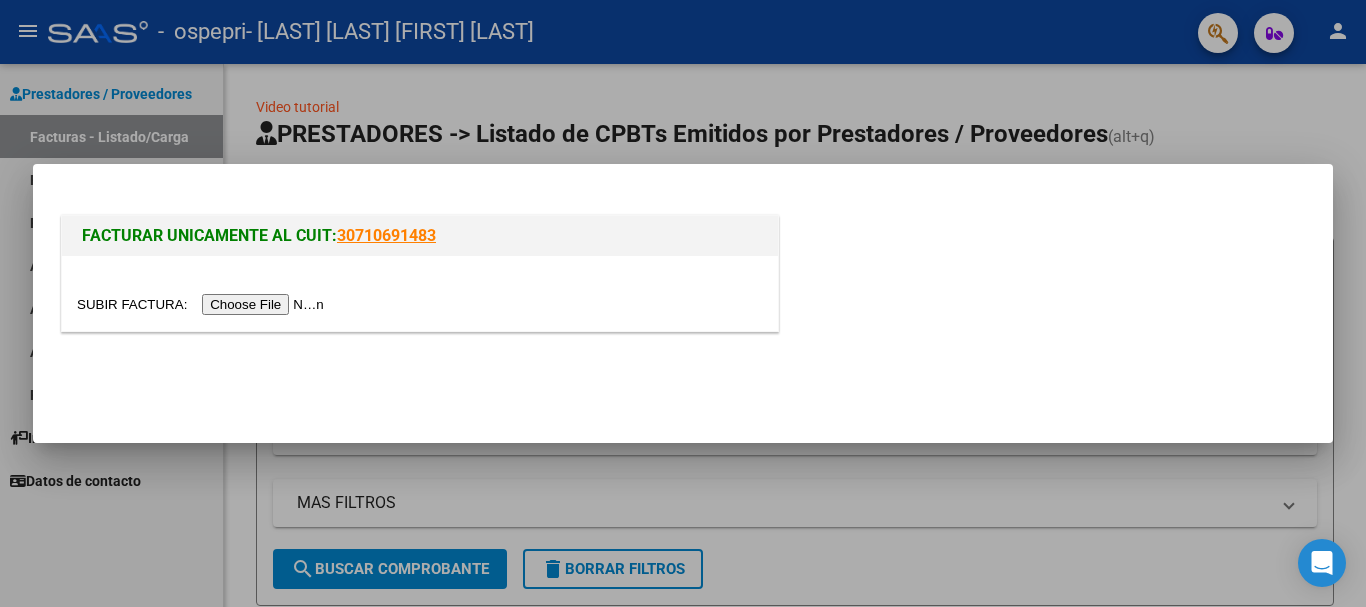 click at bounding box center (203, 304) 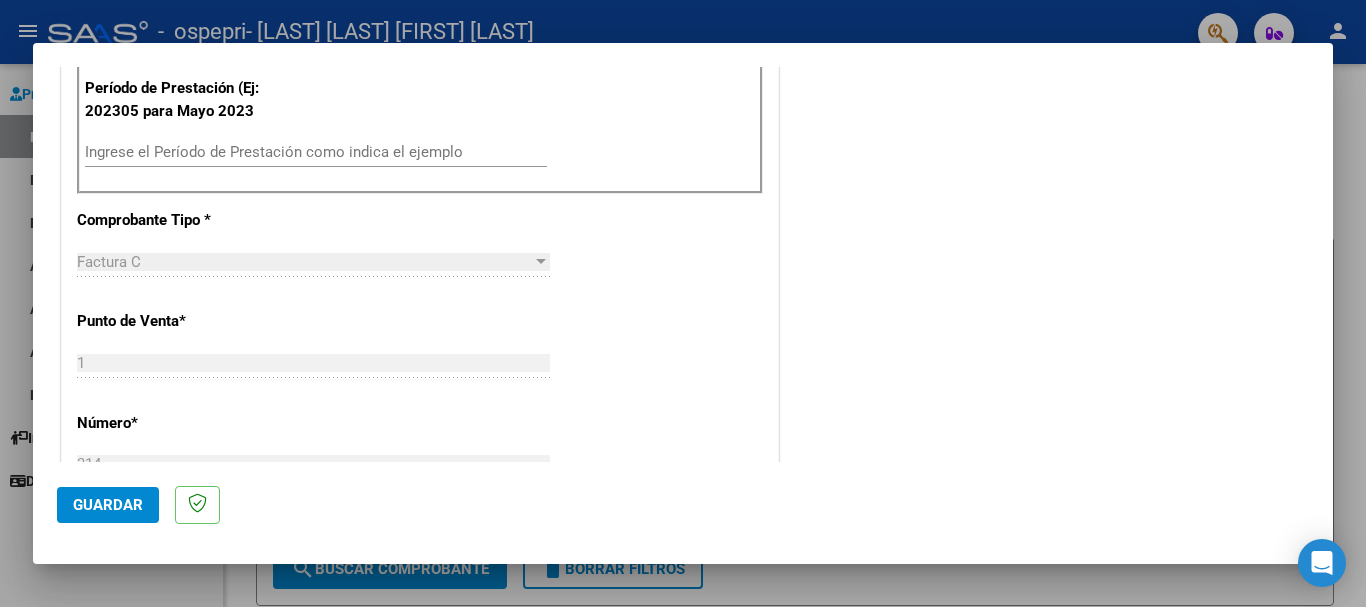 scroll, scrollTop: 600, scrollLeft: 0, axis: vertical 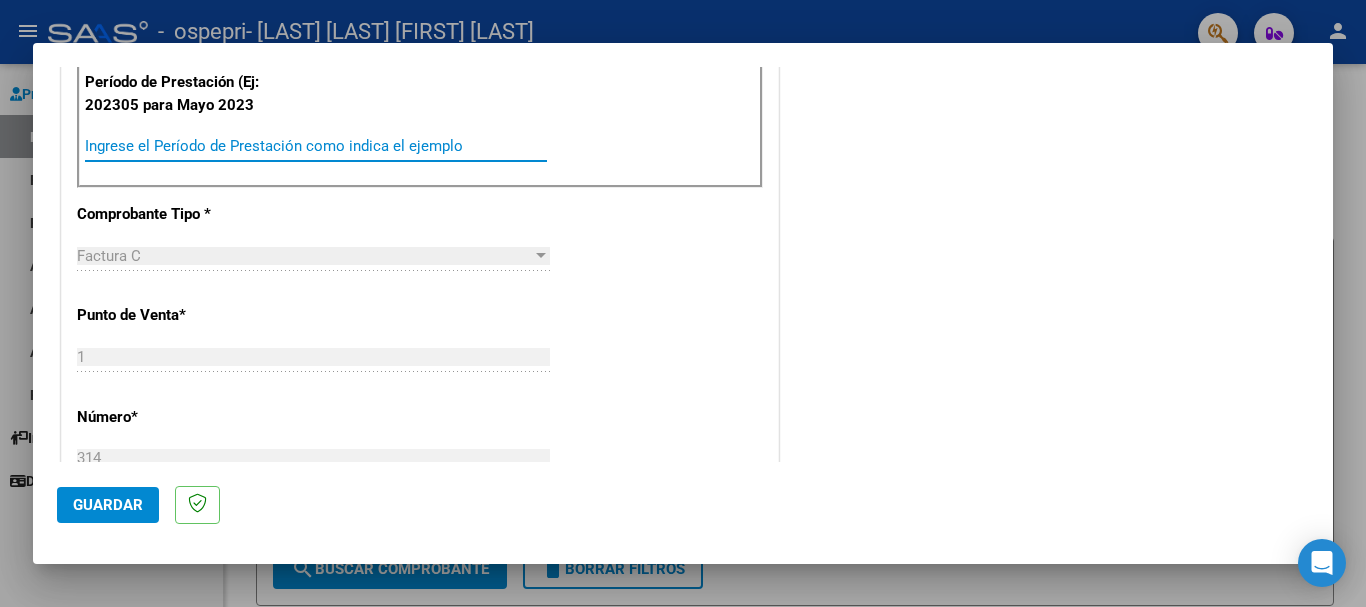 click on "Ingrese el Período de Prestación como indica el ejemplo" at bounding box center (316, 146) 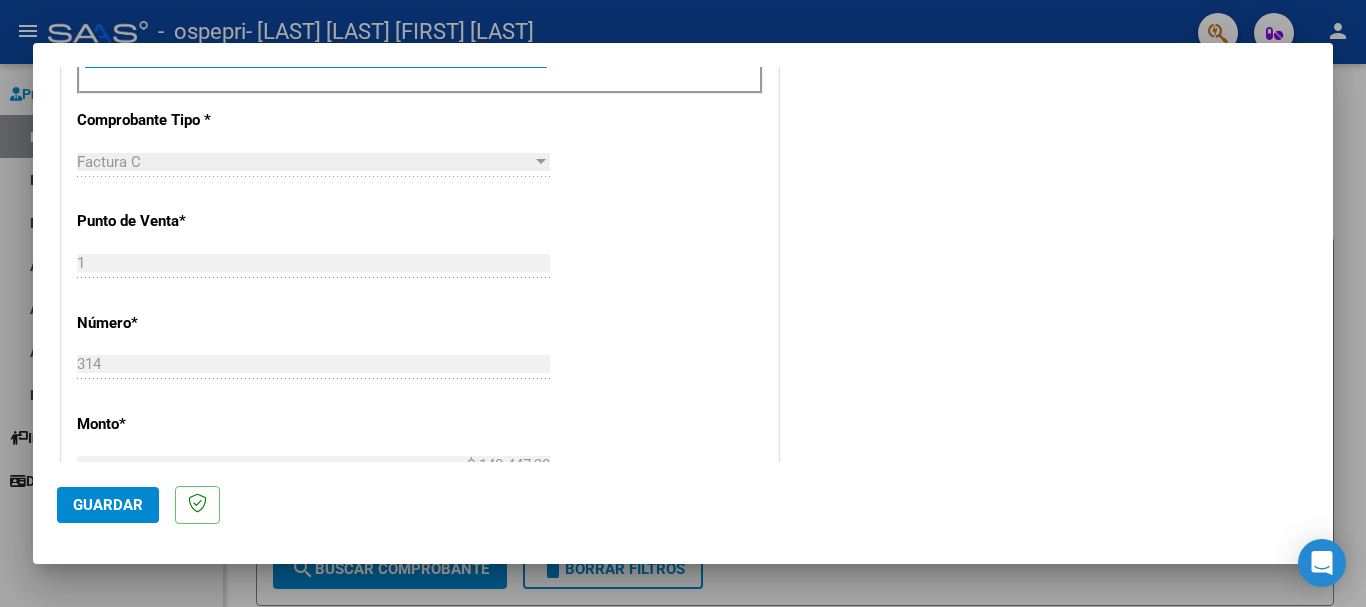 scroll, scrollTop: 900, scrollLeft: 0, axis: vertical 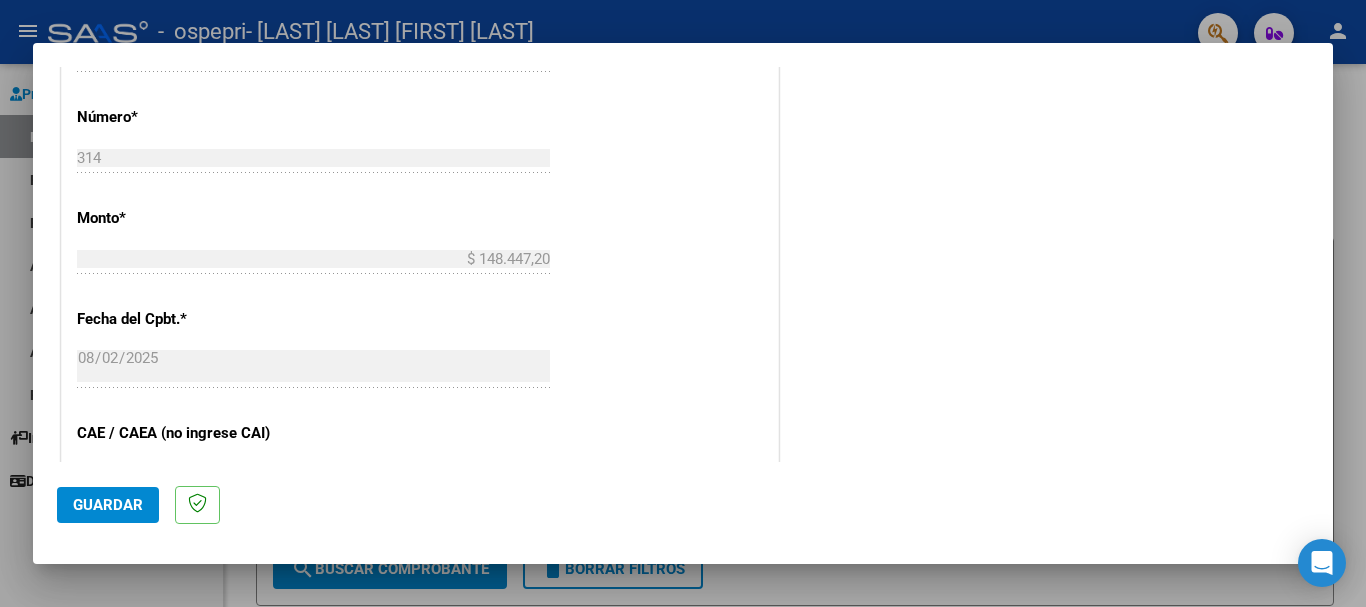 type on "202507" 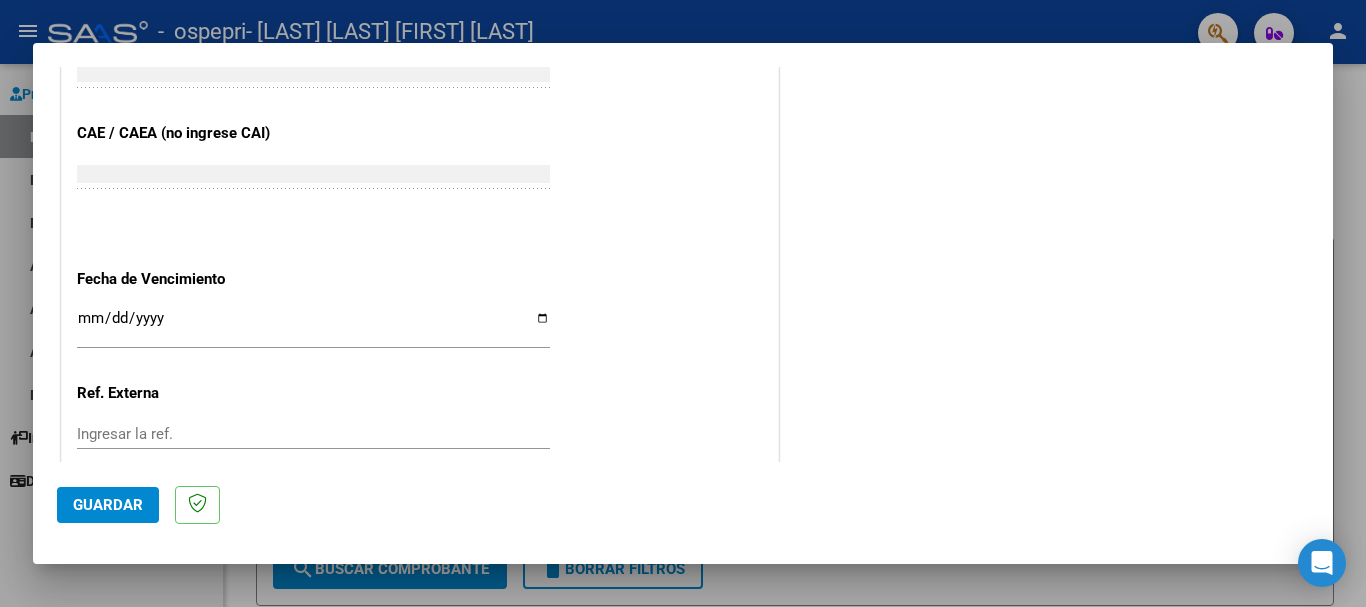 scroll, scrollTop: 1327, scrollLeft: 0, axis: vertical 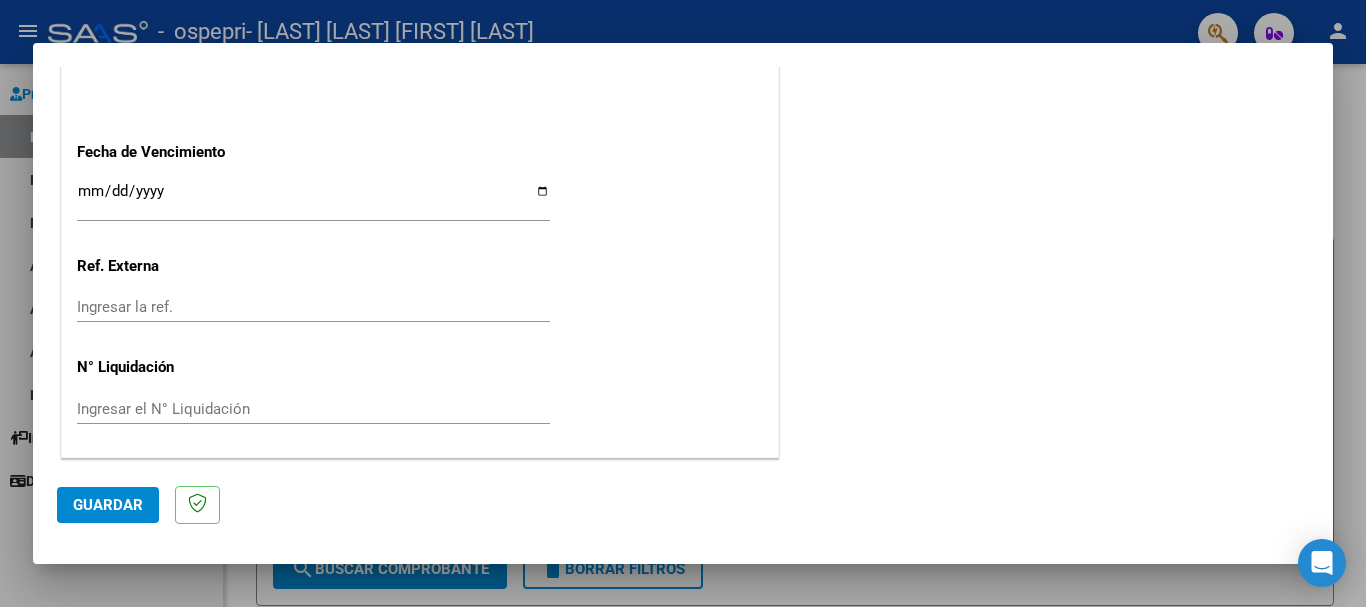 click on "Ingresar el N° Liquidación" 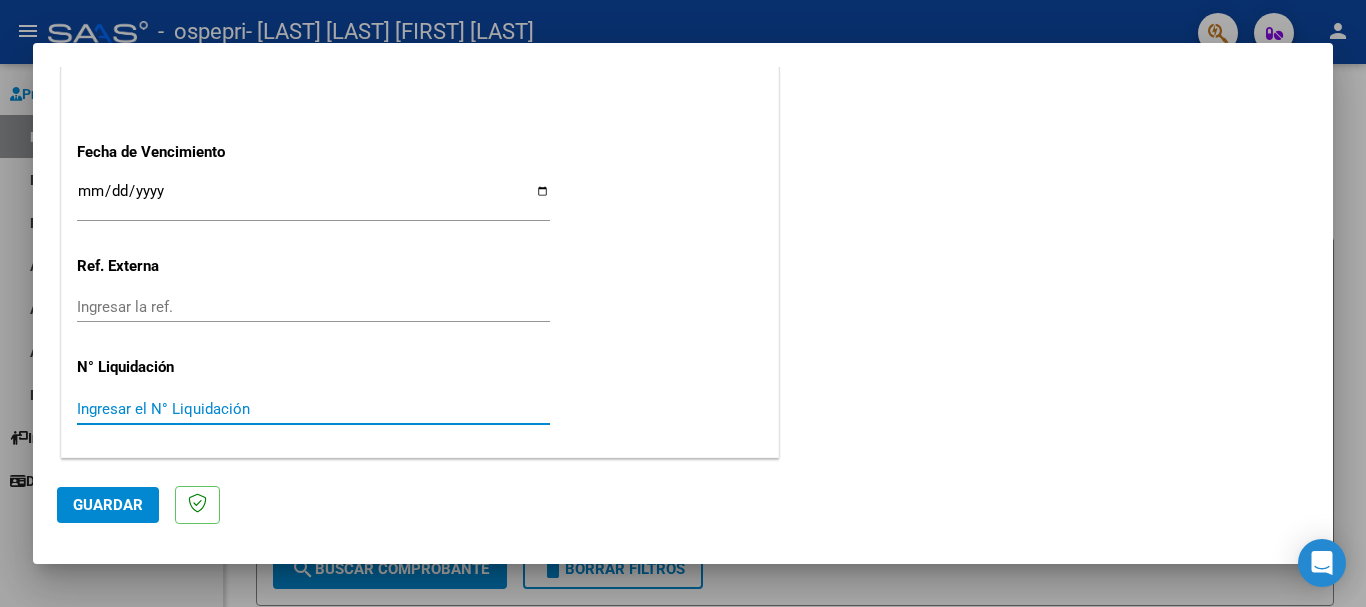 click on "Ingresar el N° Liquidación" at bounding box center (313, 409) 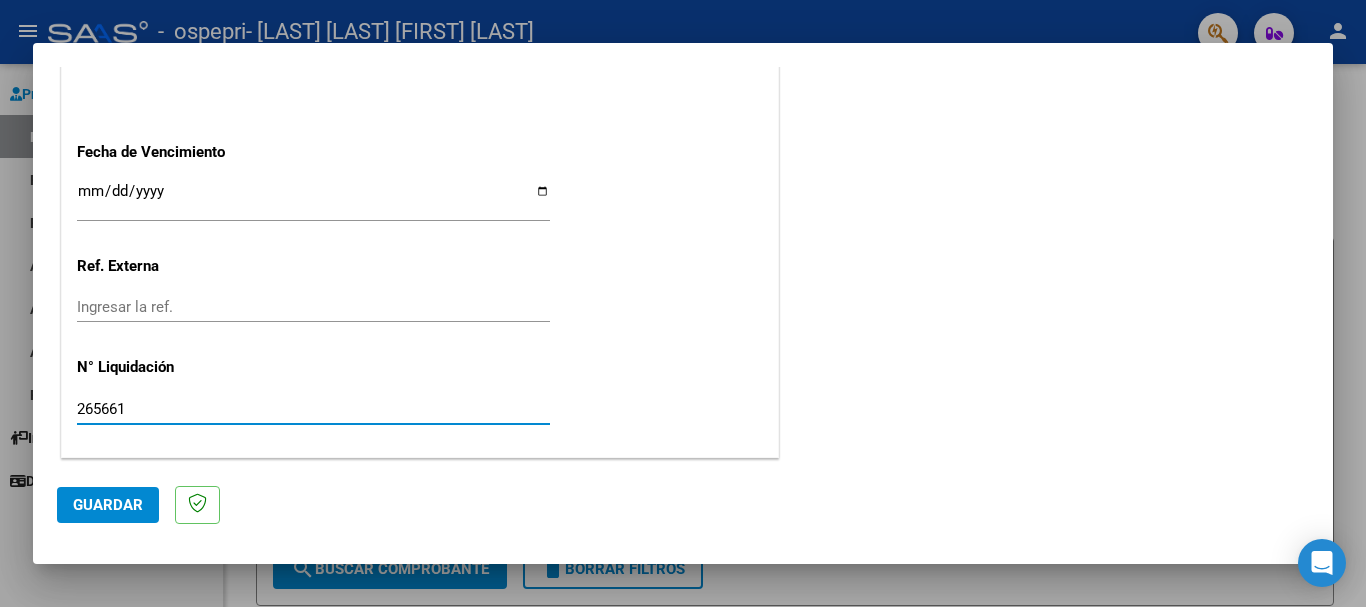 type on "265661" 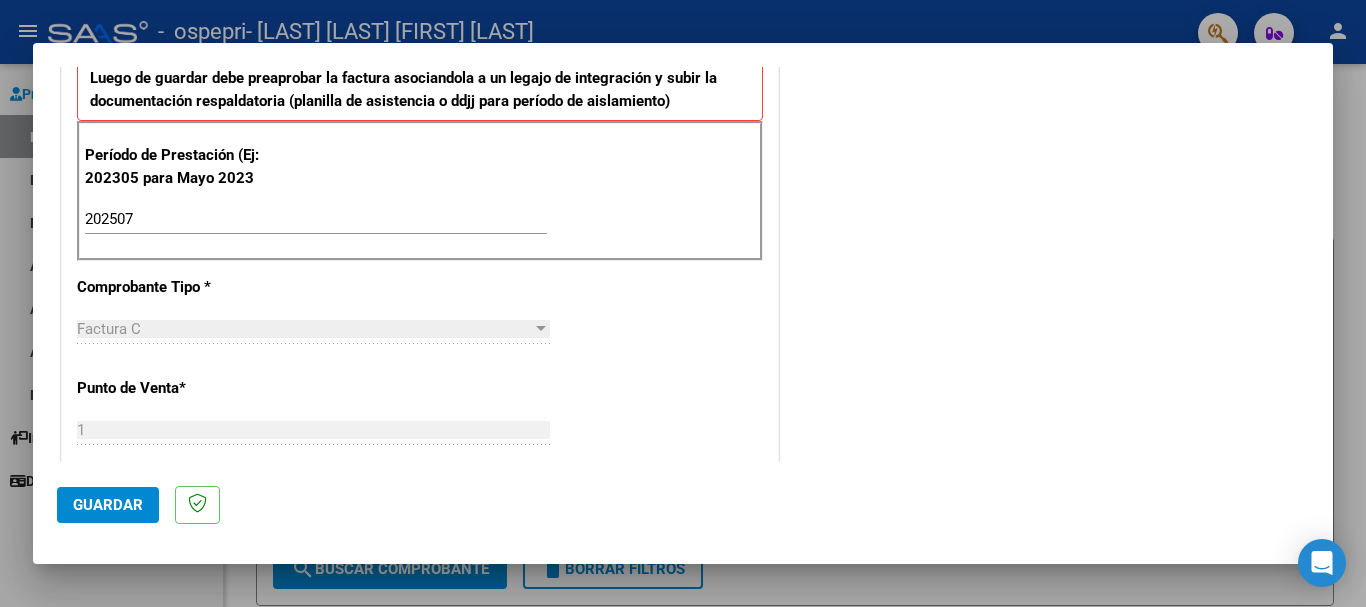 scroll, scrollTop: 327, scrollLeft: 0, axis: vertical 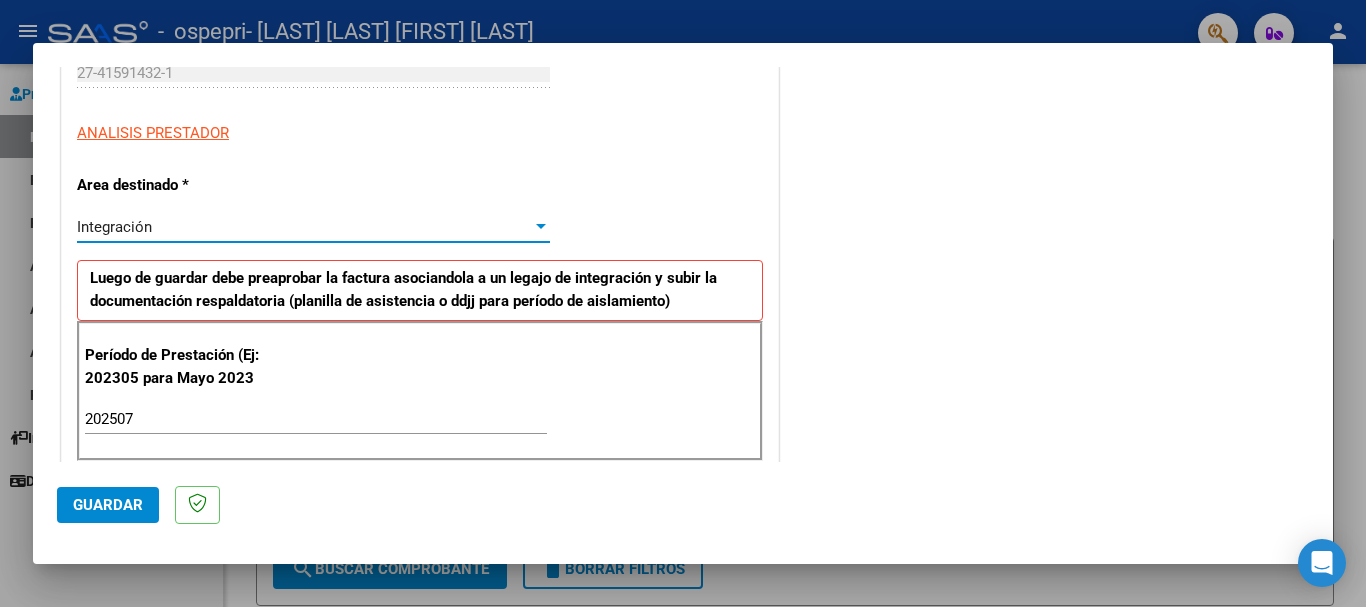 click on "Integración" at bounding box center (304, 227) 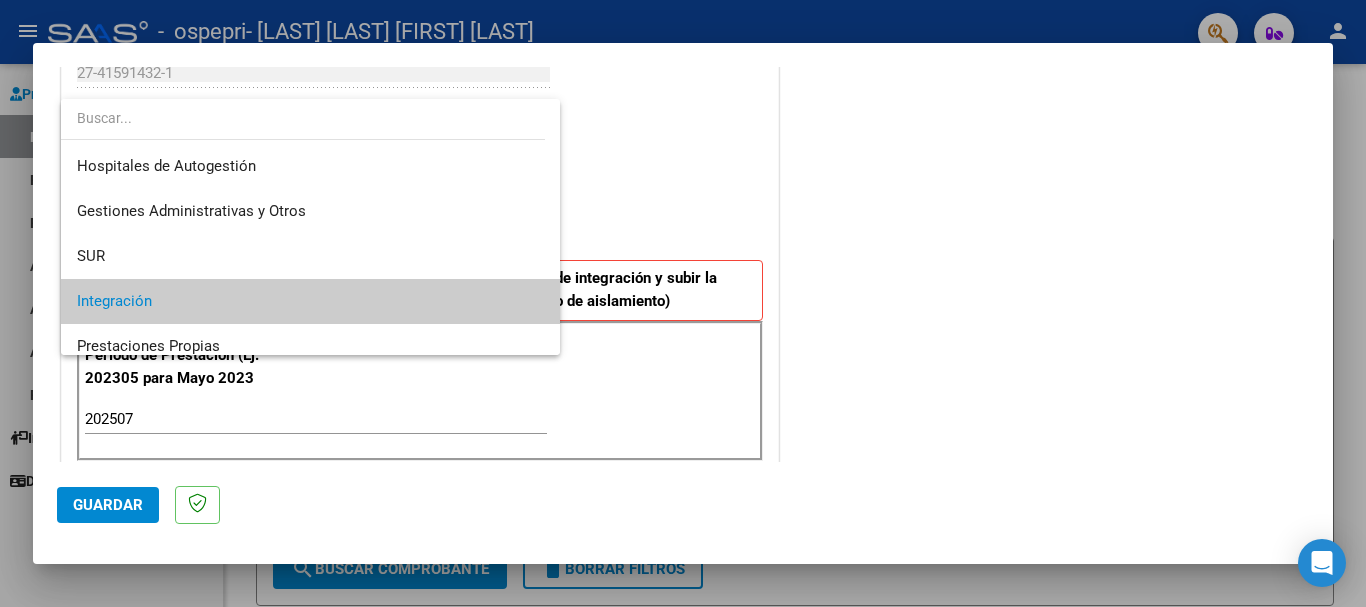 scroll, scrollTop: 75, scrollLeft: 0, axis: vertical 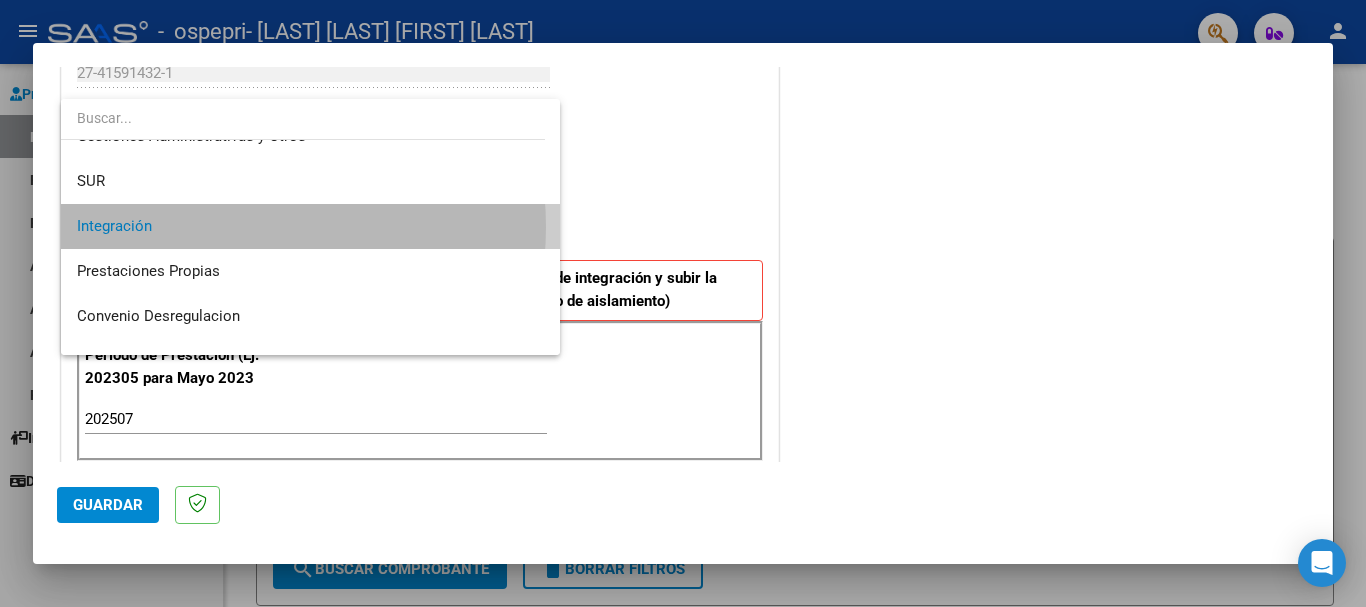 click on "Integración" at bounding box center [310, 226] 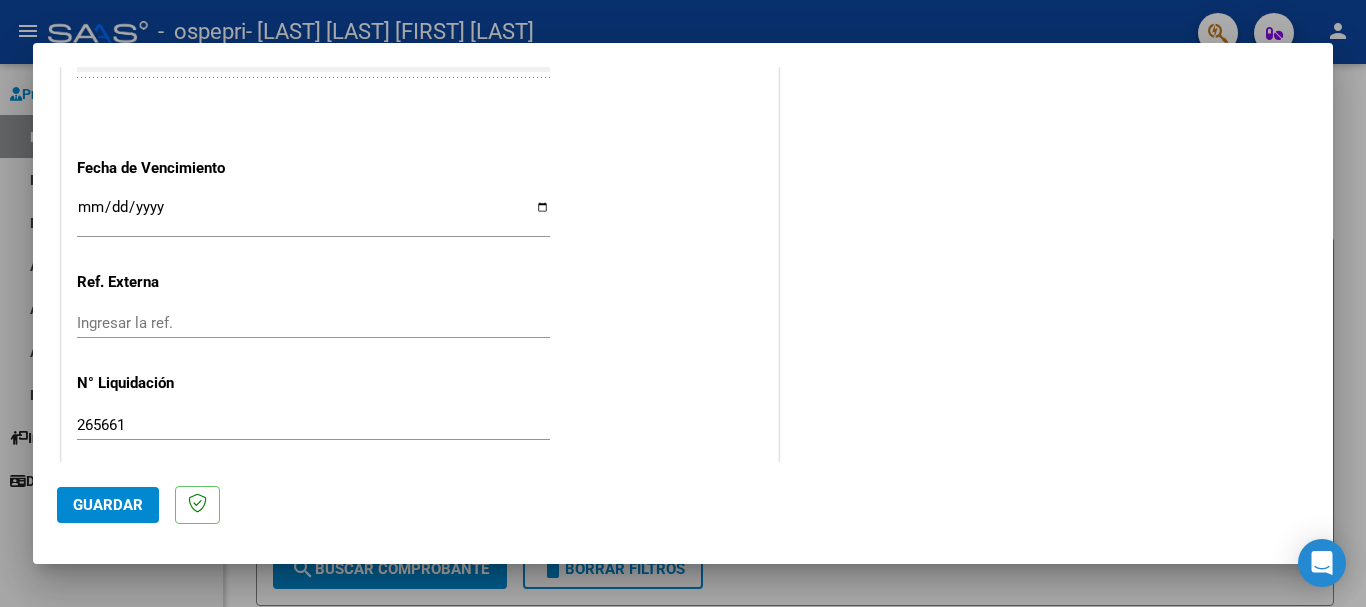 scroll, scrollTop: 1327, scrollLeft: 0, axis: vertical 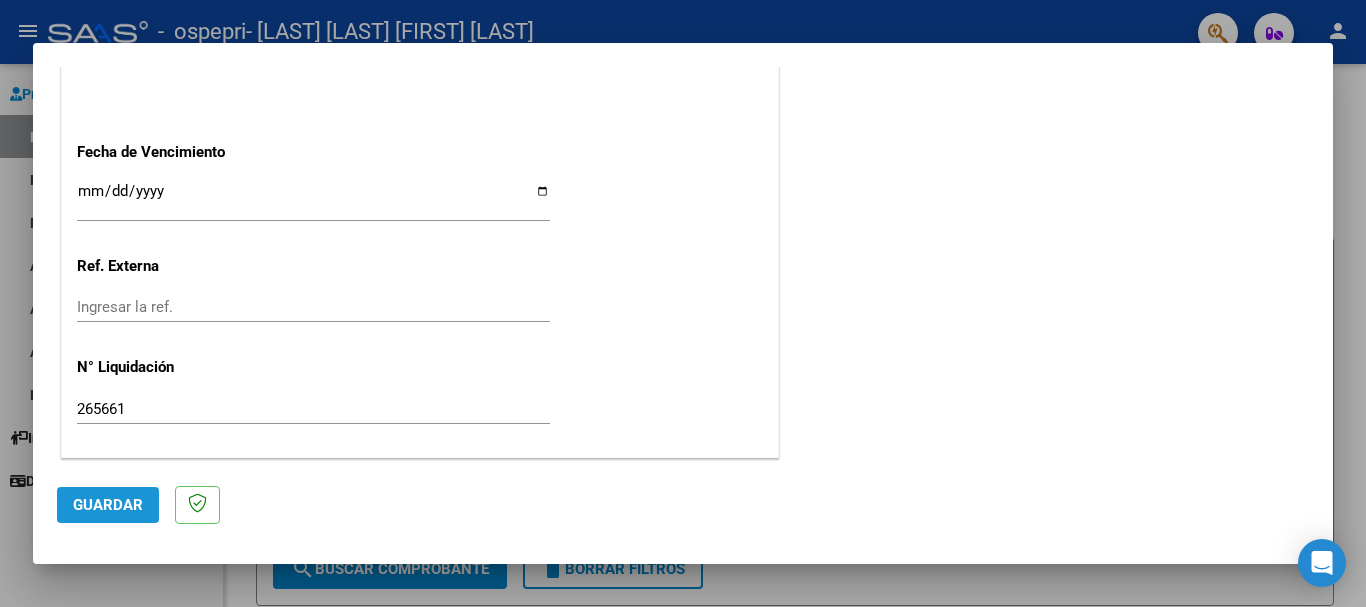 click on "Guardar" 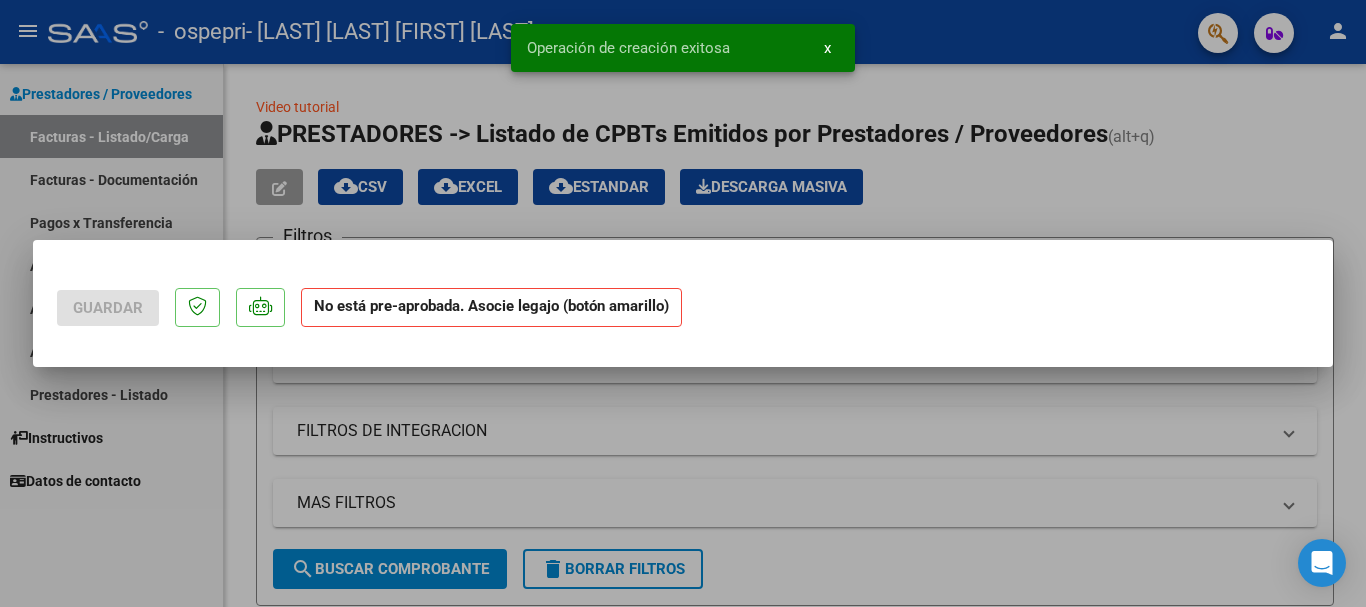 scroll, scrollTop: 0, scrollLeft: 0, axis: both 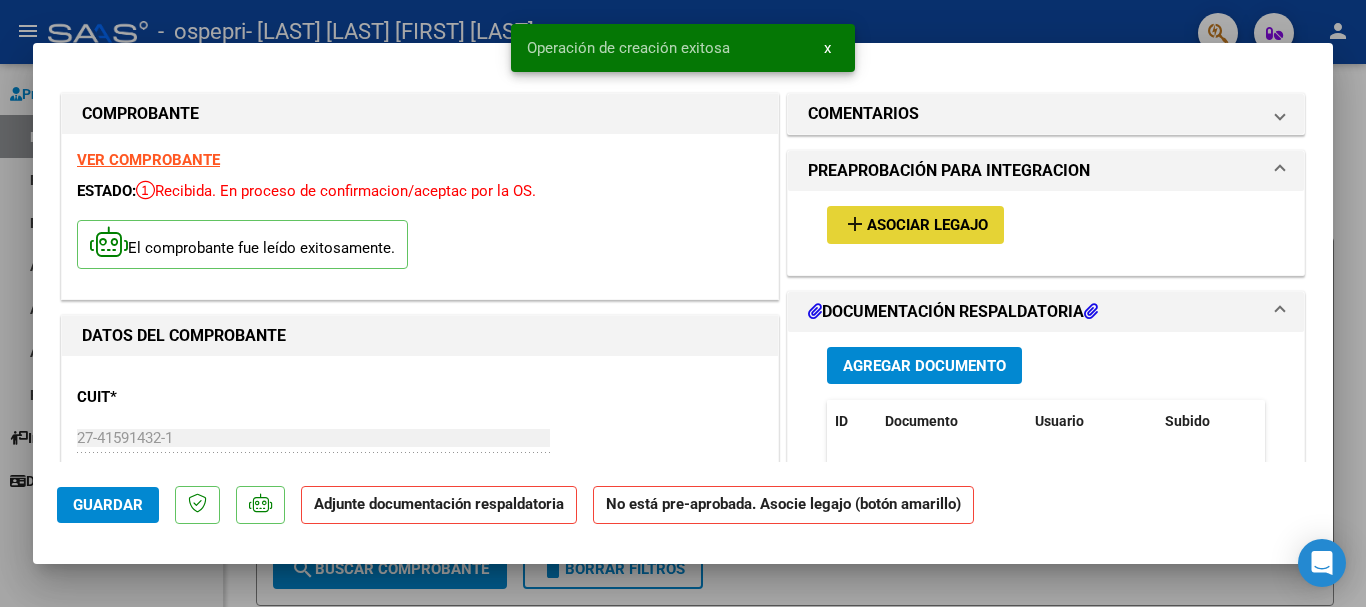 click on "Asociar Legajo" at bounding box center [927, 226] 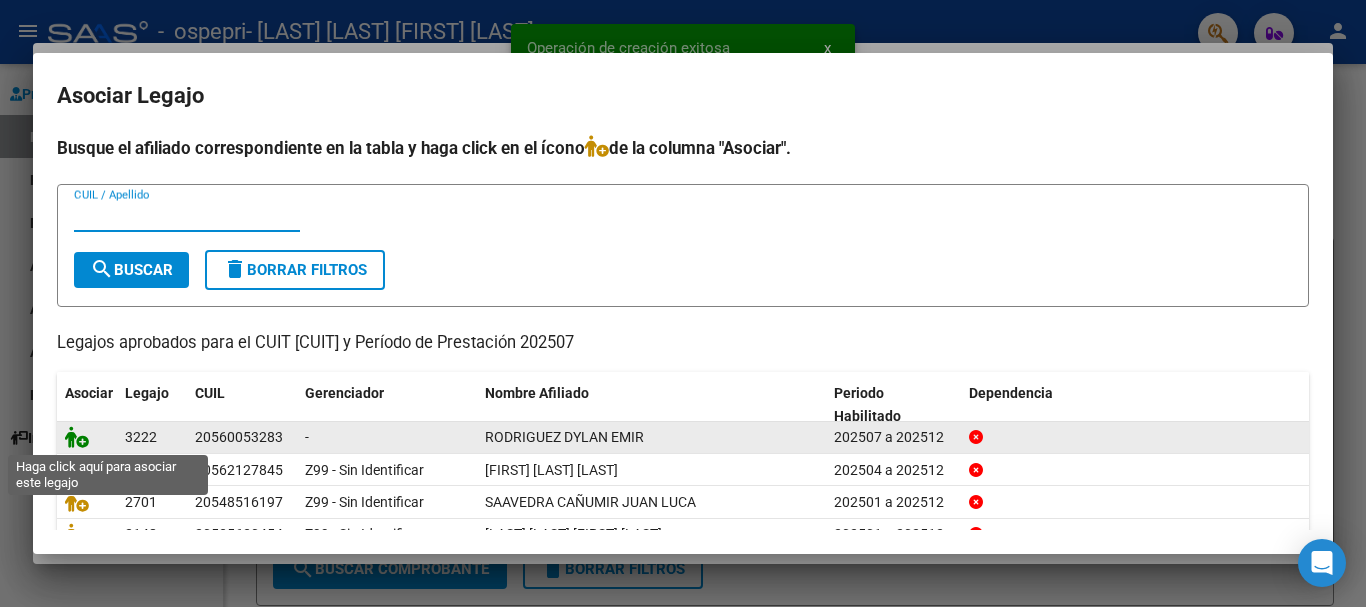 click 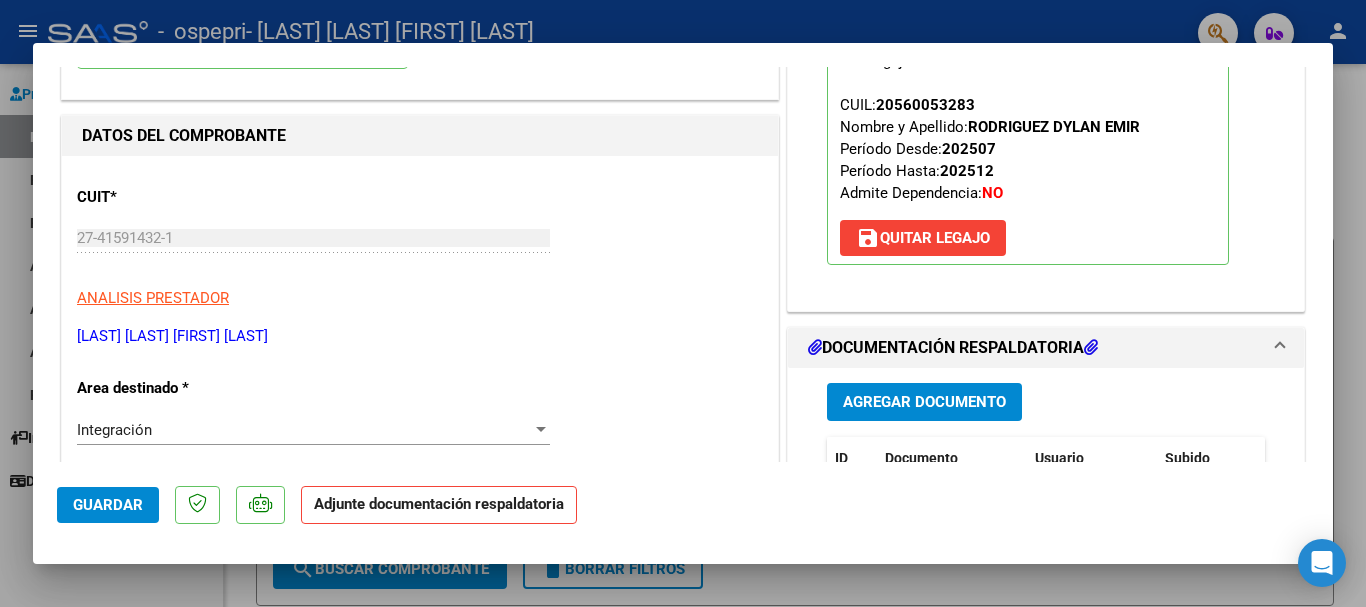 scroll, scrollTop: 300, scrollLeft: 0, axis: vertical 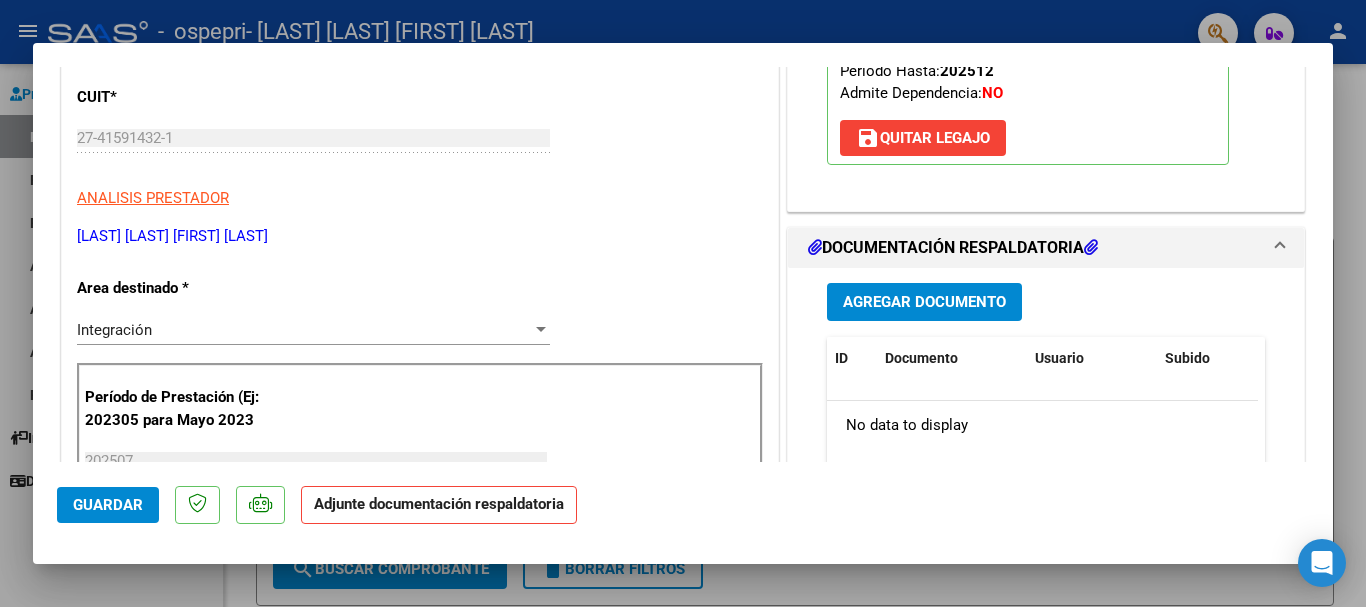 click on "Agregar Documento" at bounding box center [924, 301] 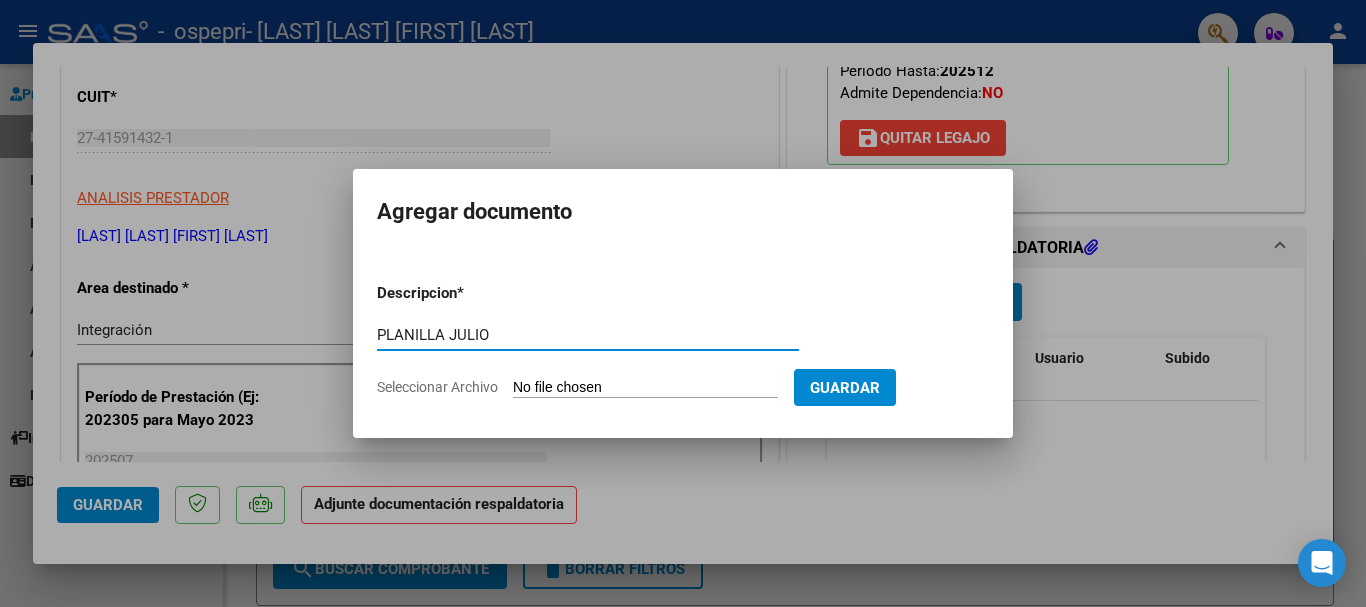 type on "PLANILLA JULIO" 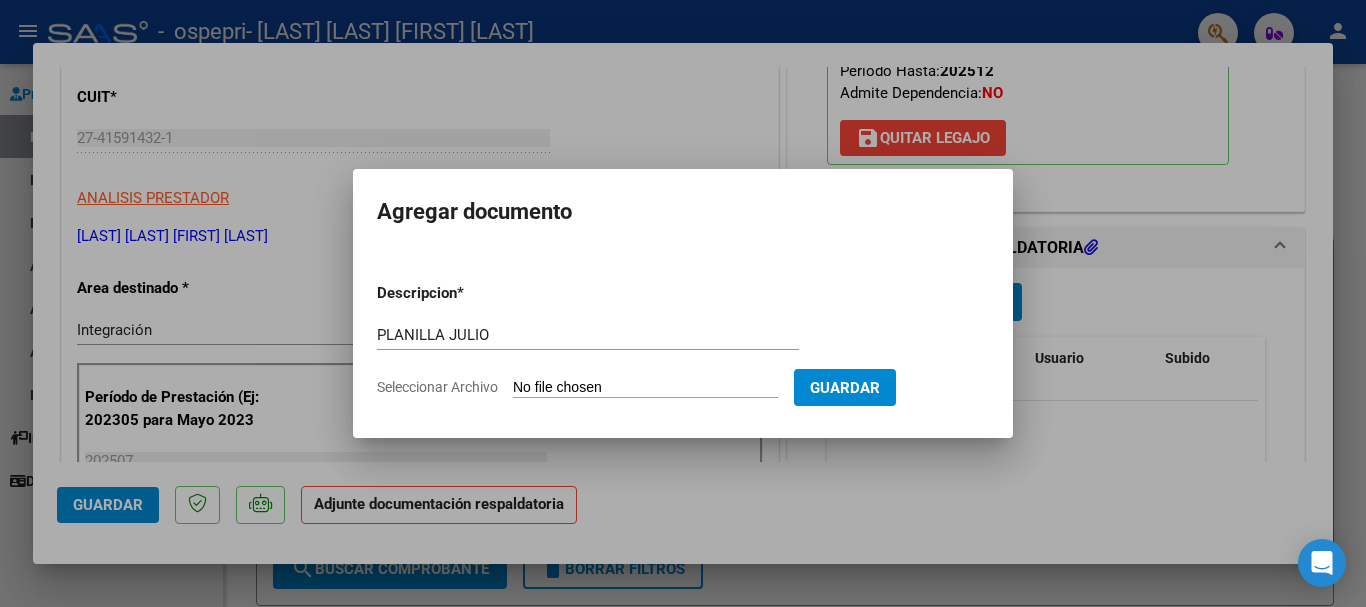 type on "C:\fakepath\Planilla Julio [FIRST] .pdf" 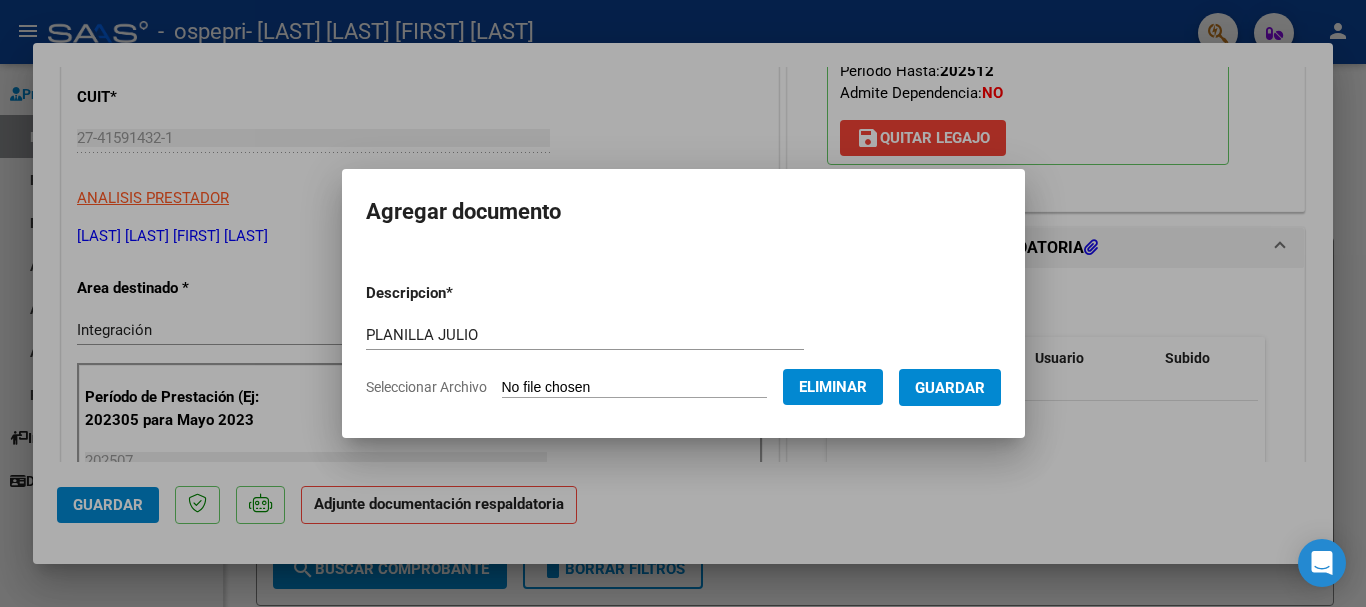 click on "Guardar" at bounding box center (950, 388) 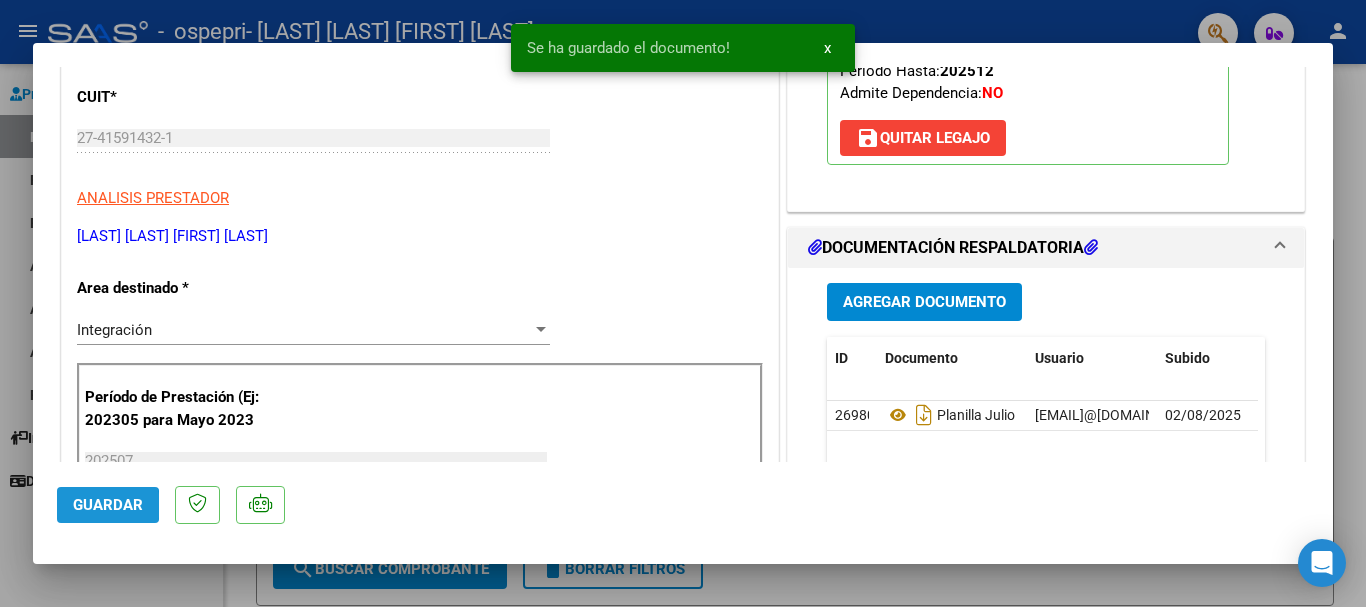 click on "Guardar" 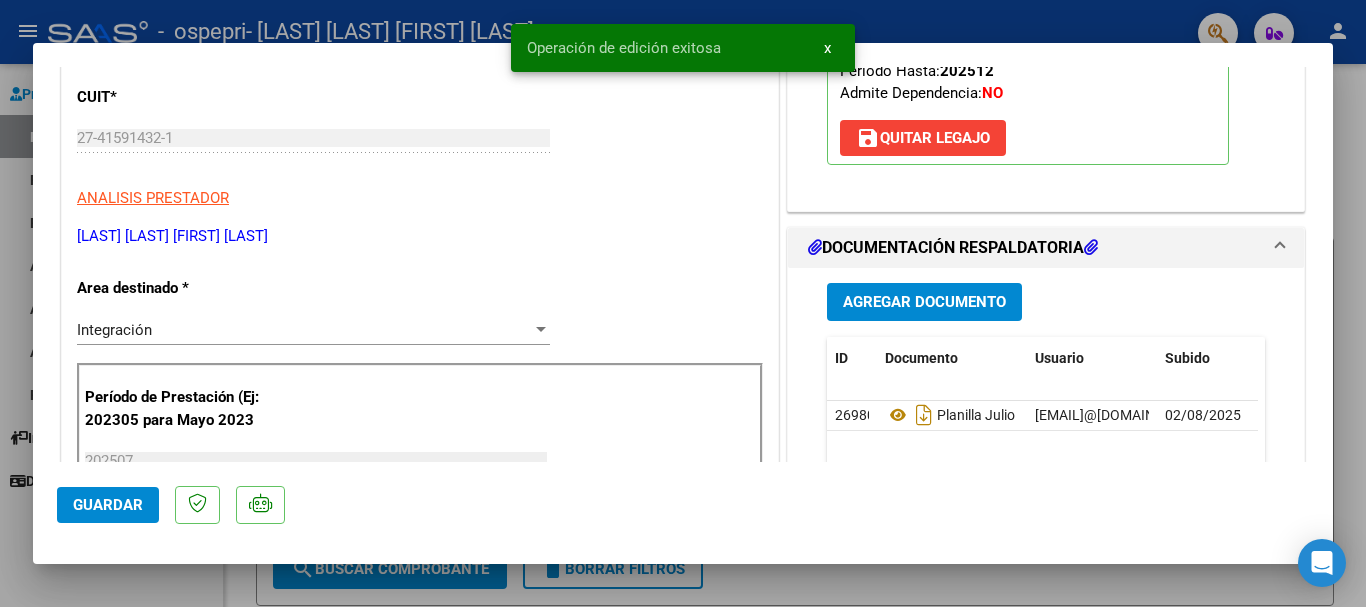 click at bounding box center (683, 303) 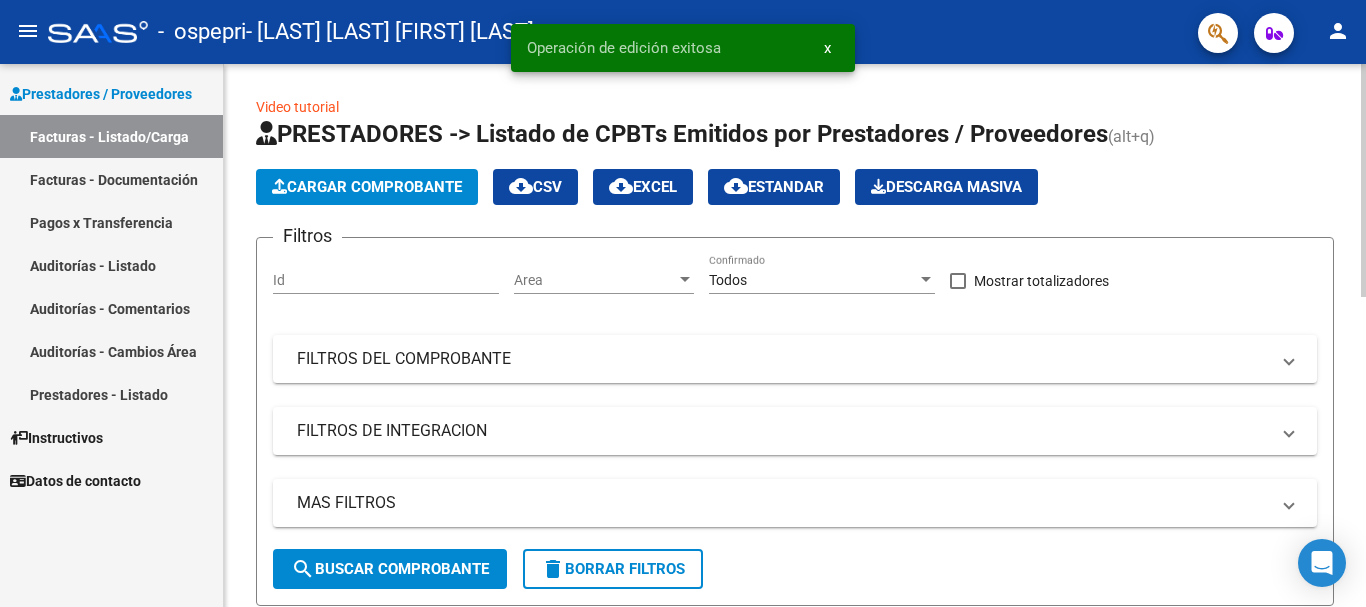 click on "Cargar Comprobante" 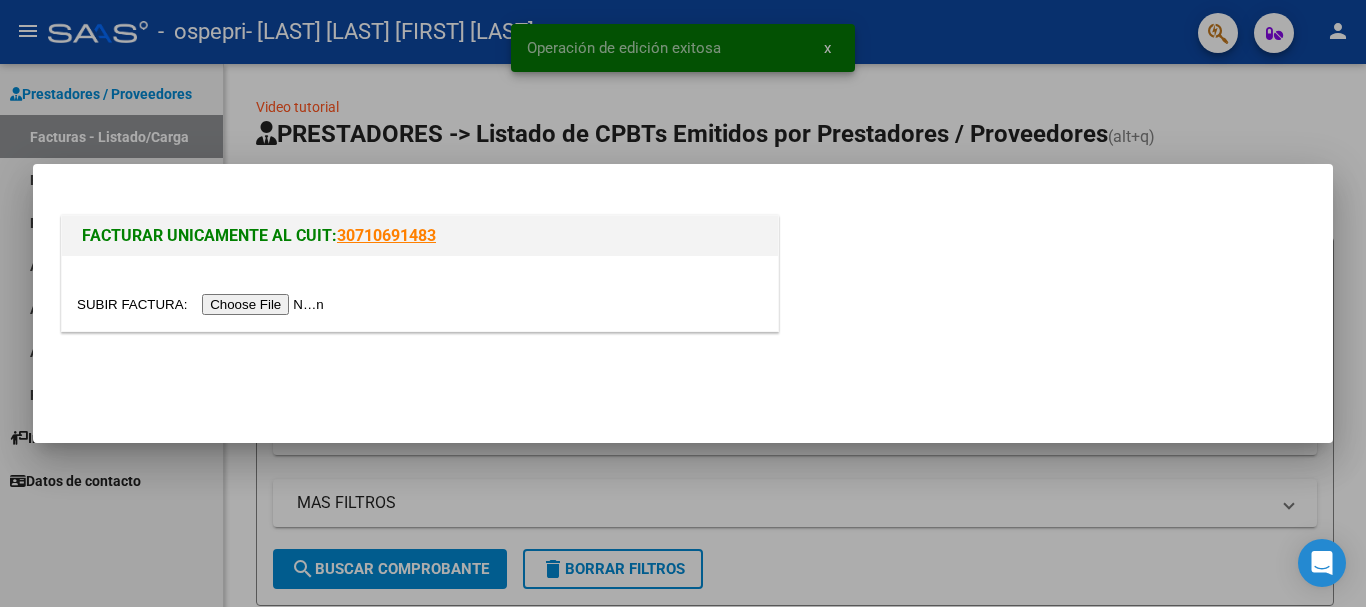 click at bounding box center (203, 304) 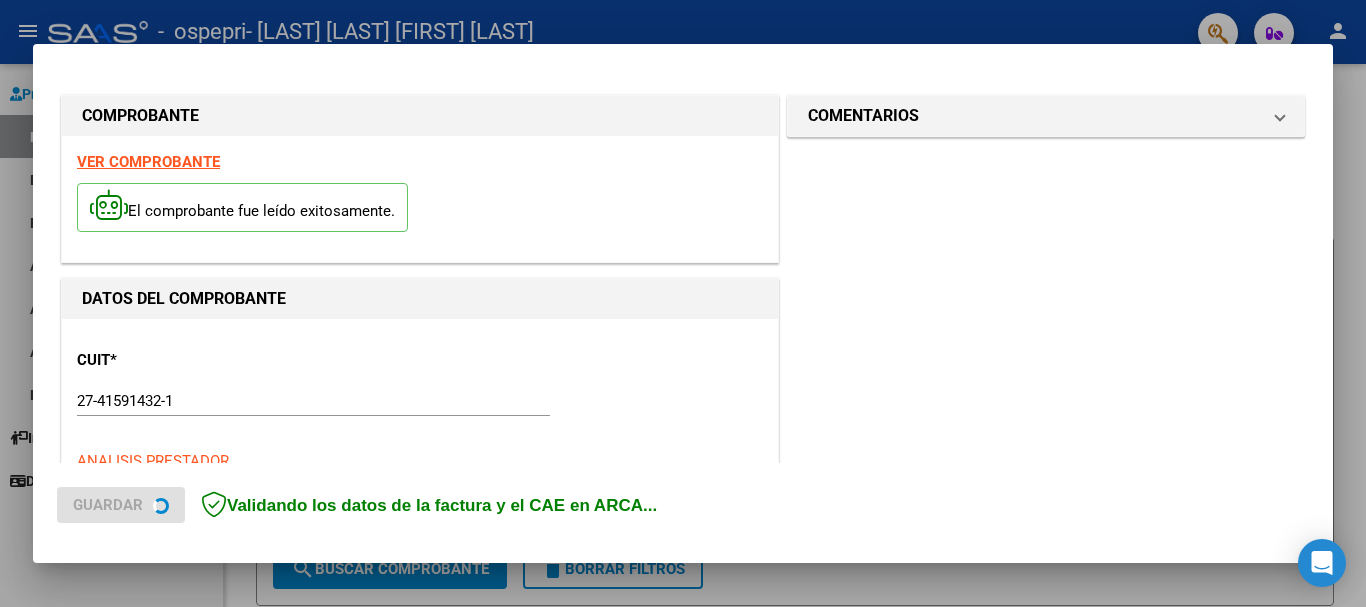 scroll, scrollTop: 400, scrollLeft: 0, axis: vertical 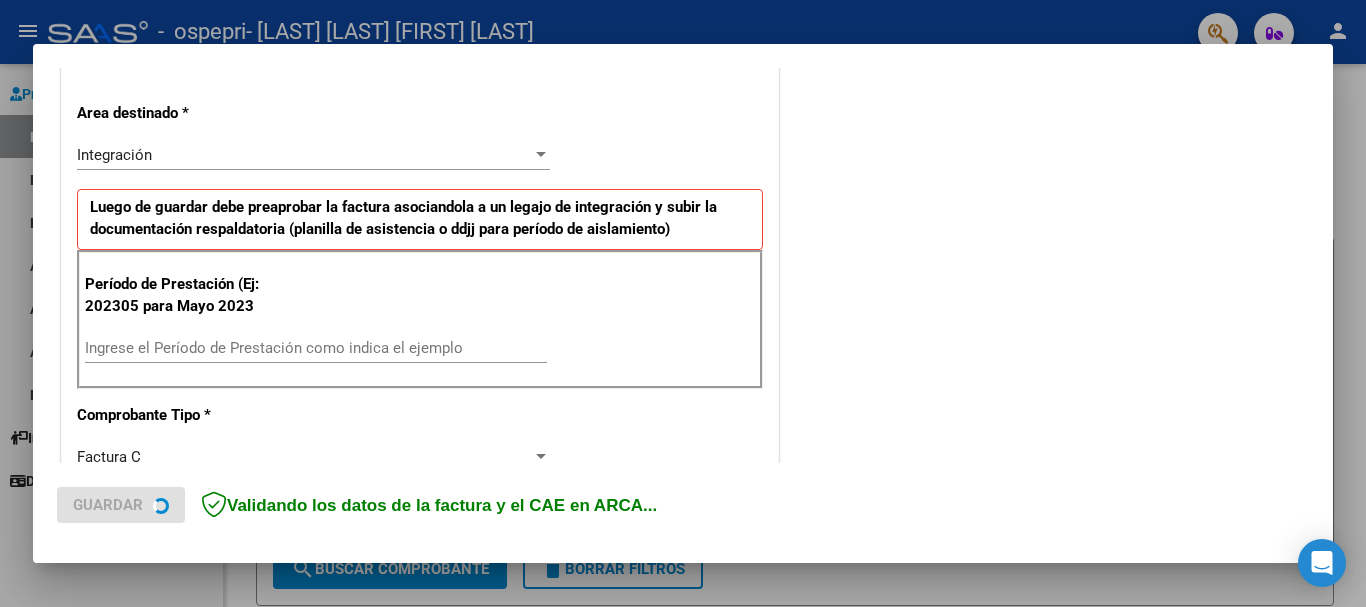 click on "Ingrese el Período de Prestación como indica el ejemplo" at bounding box center (316, 348) 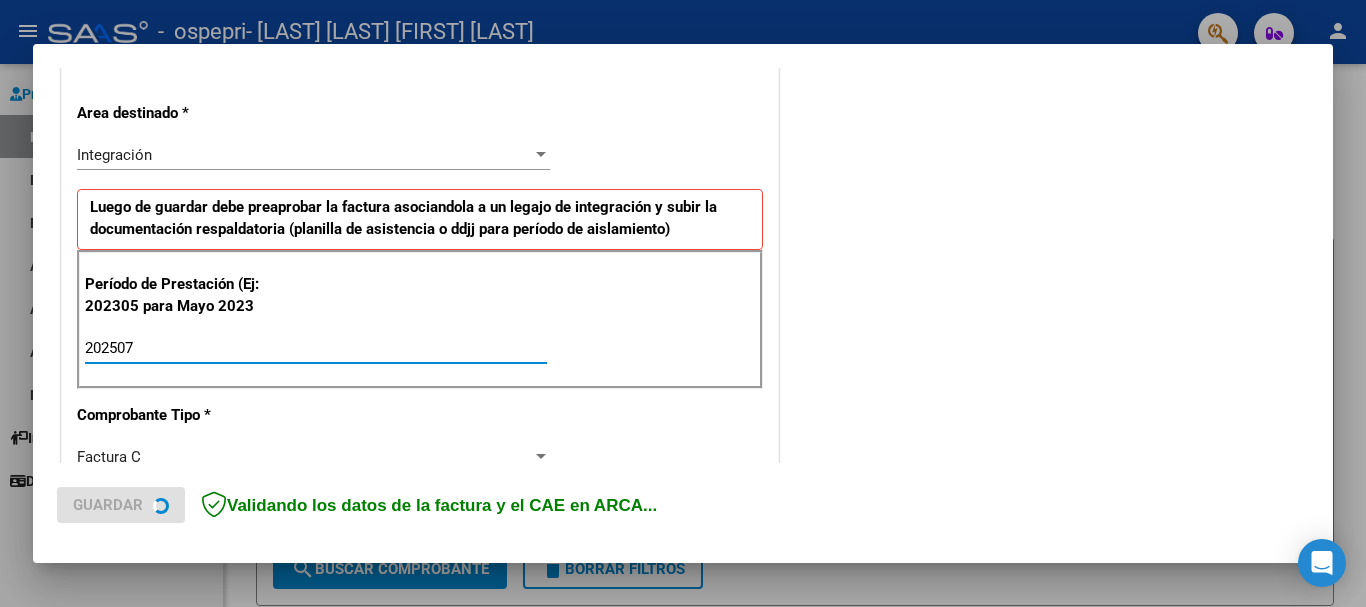 type on "202507" 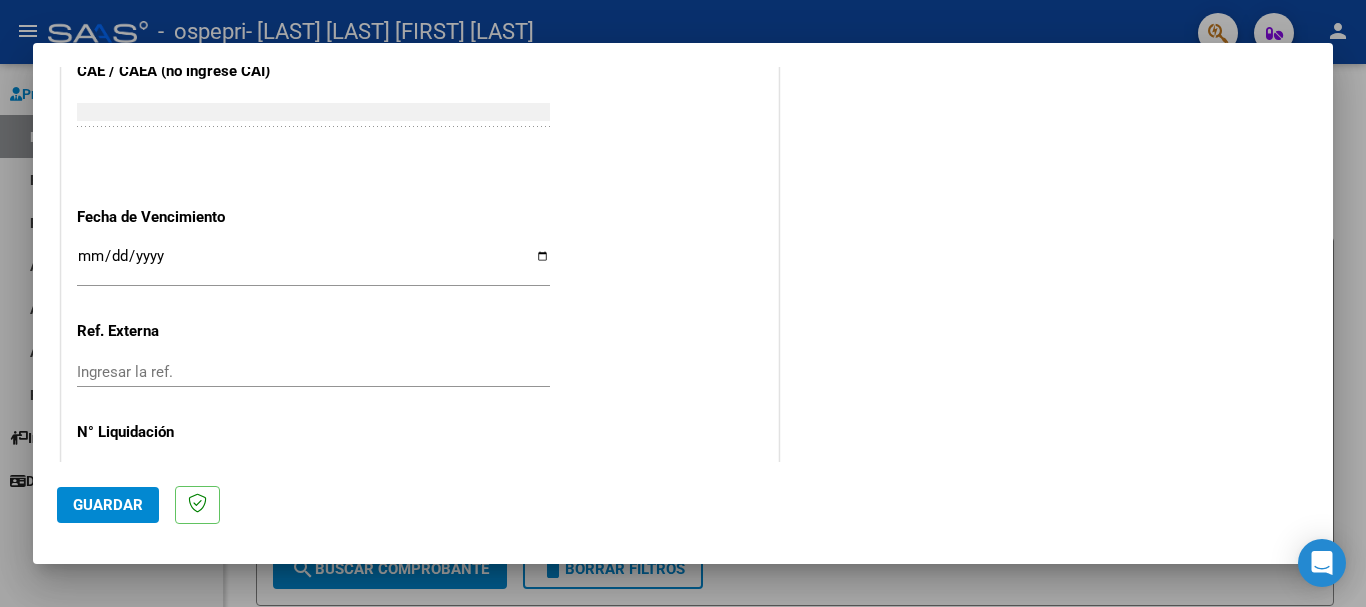 scroll, scrollTop: 1300, scrollLeft: 0, axis: vertical 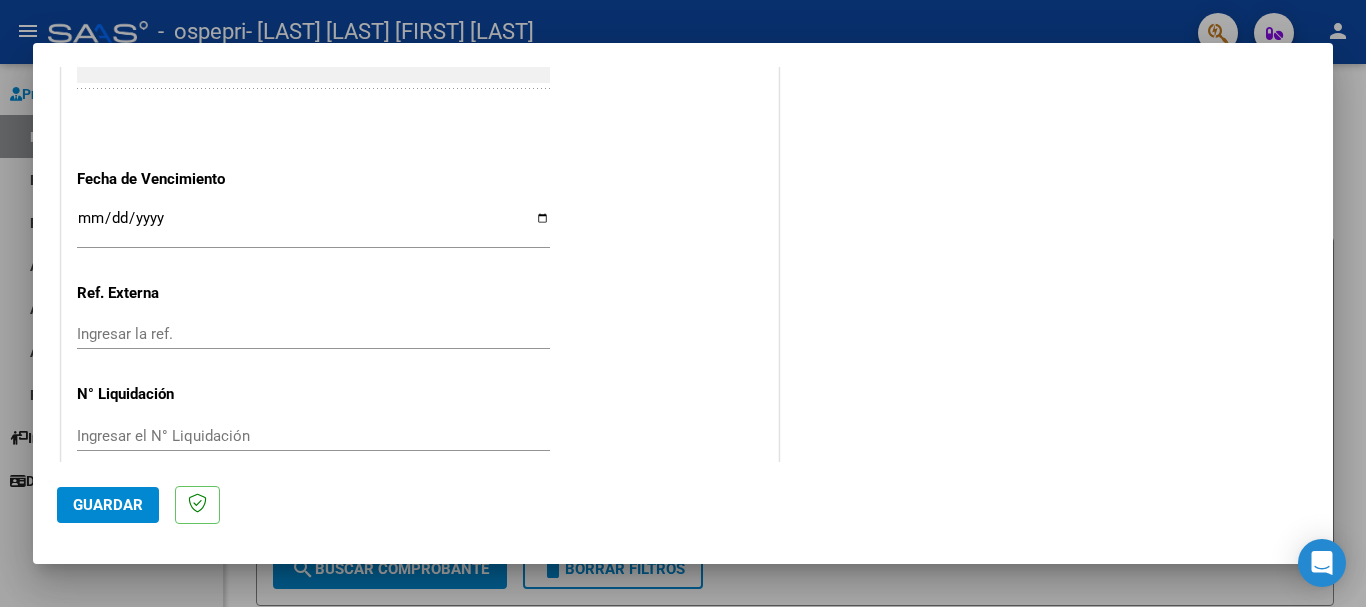 click on "Ingresar el N° Liquidación" 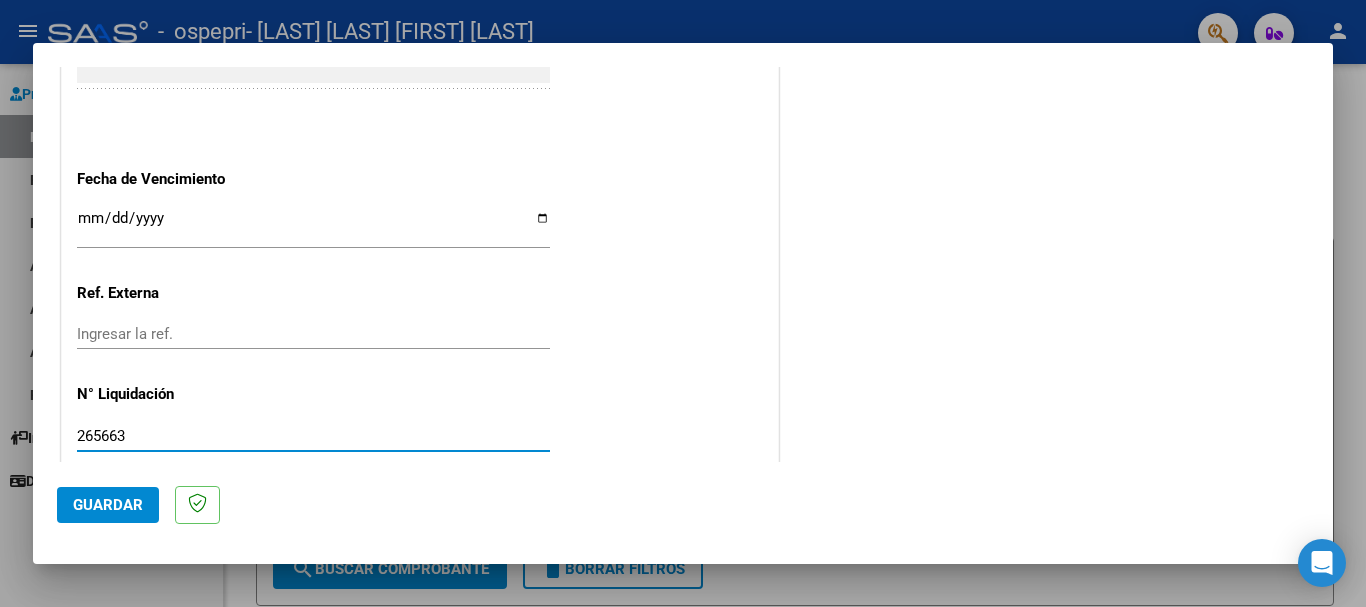 type on "265663" 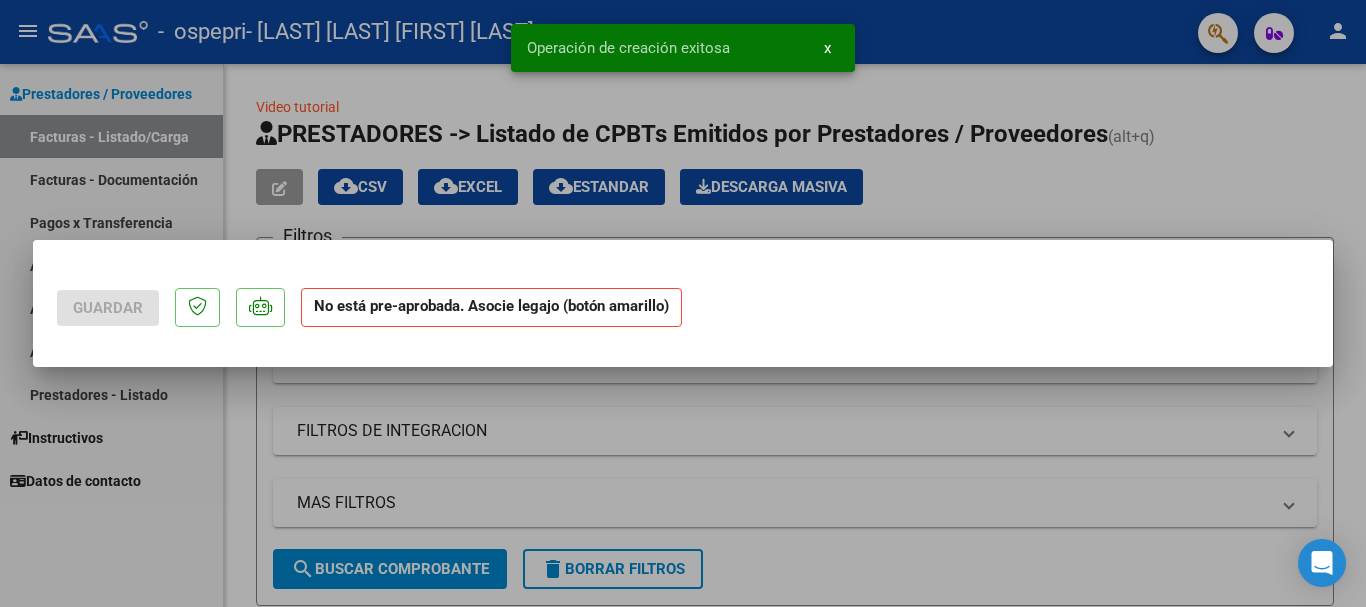 scroll, scrollTop: 0, scrollLeft: 0, axis: both 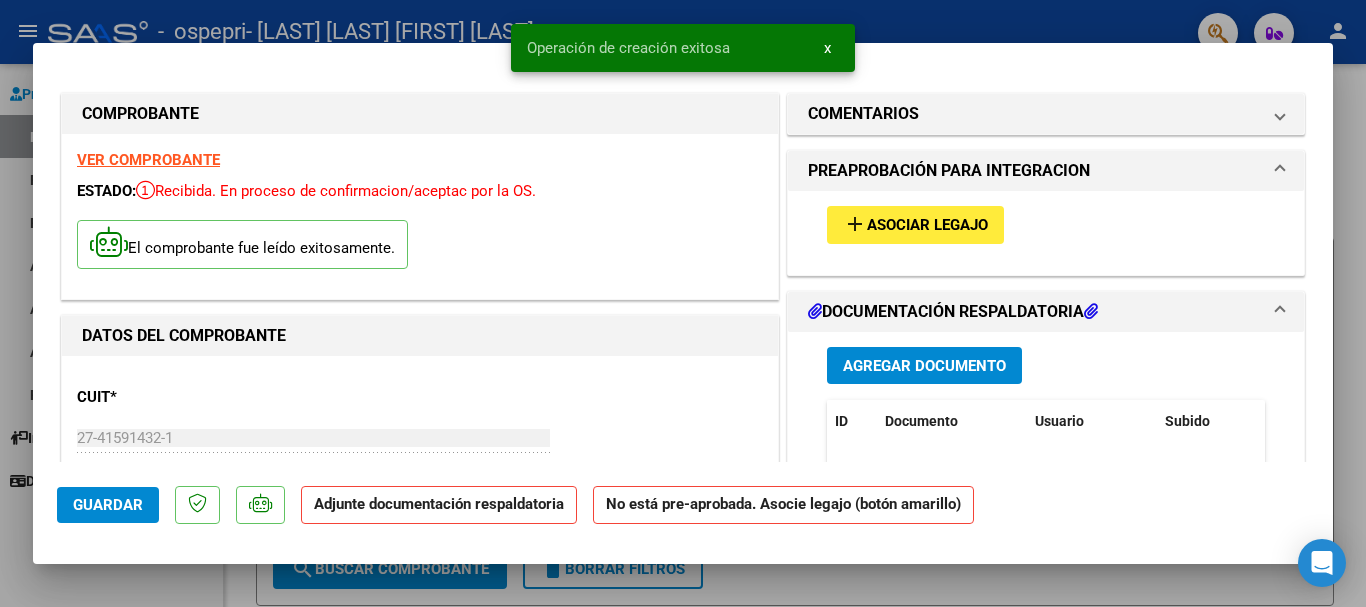 click on "add Asociar Legajo" at bounding box center (915, 224) 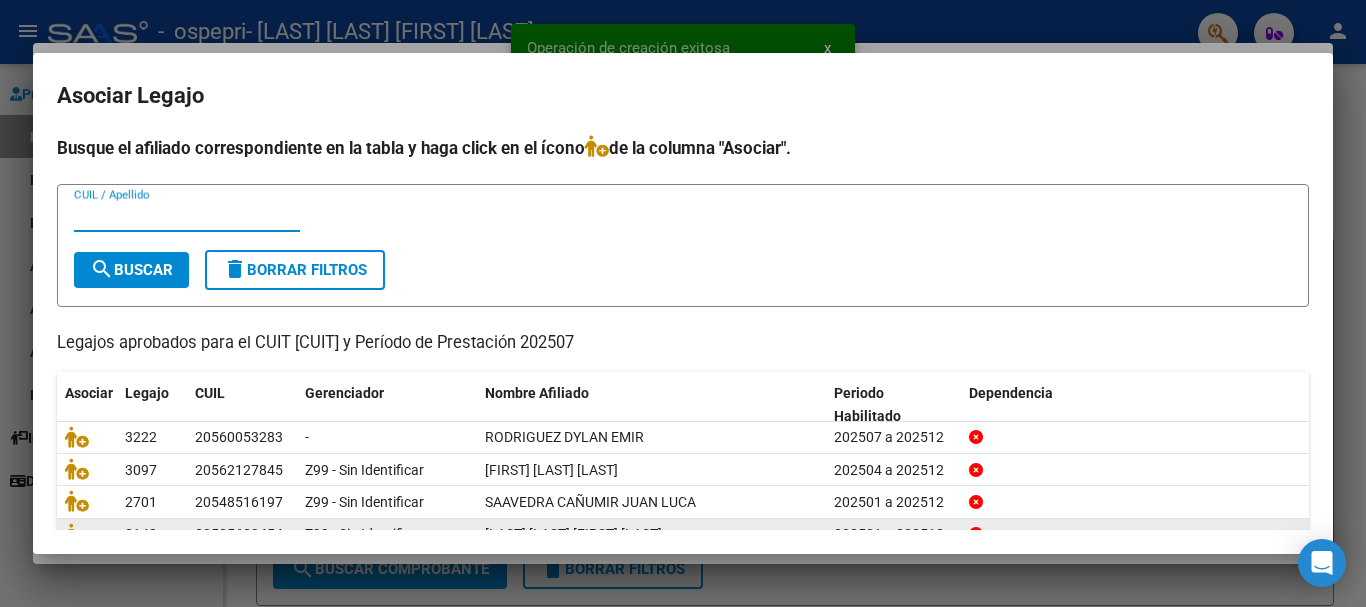 scroll, scrollTop: 98, scrollLeft: 0, axis: vertical 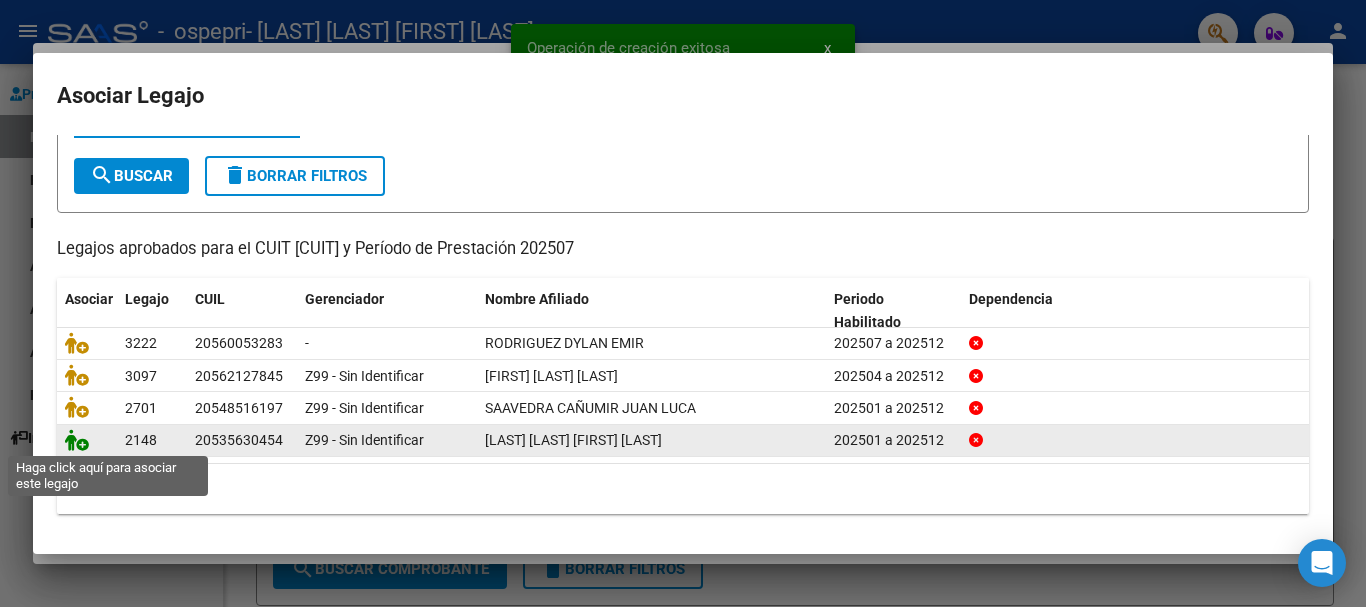 click 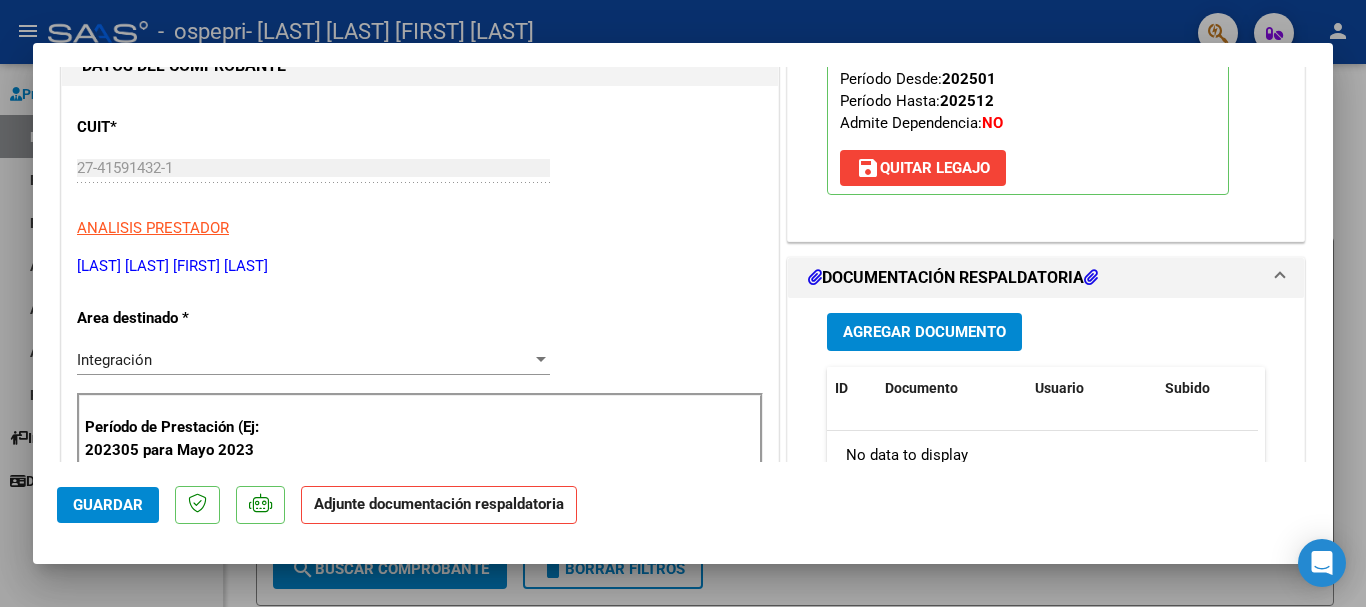 scroll, scrollTop: 300, scrollLeft: 0, axis: vertical 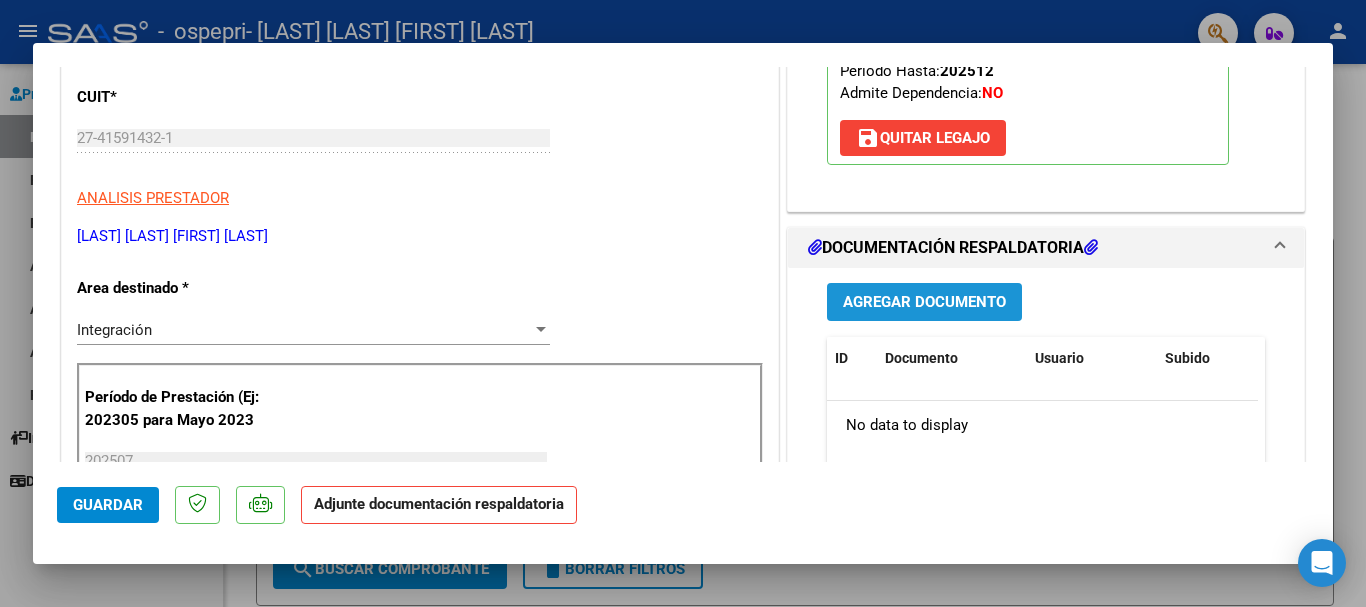click on "Agregar Documento" at bounding box center (924, 303) 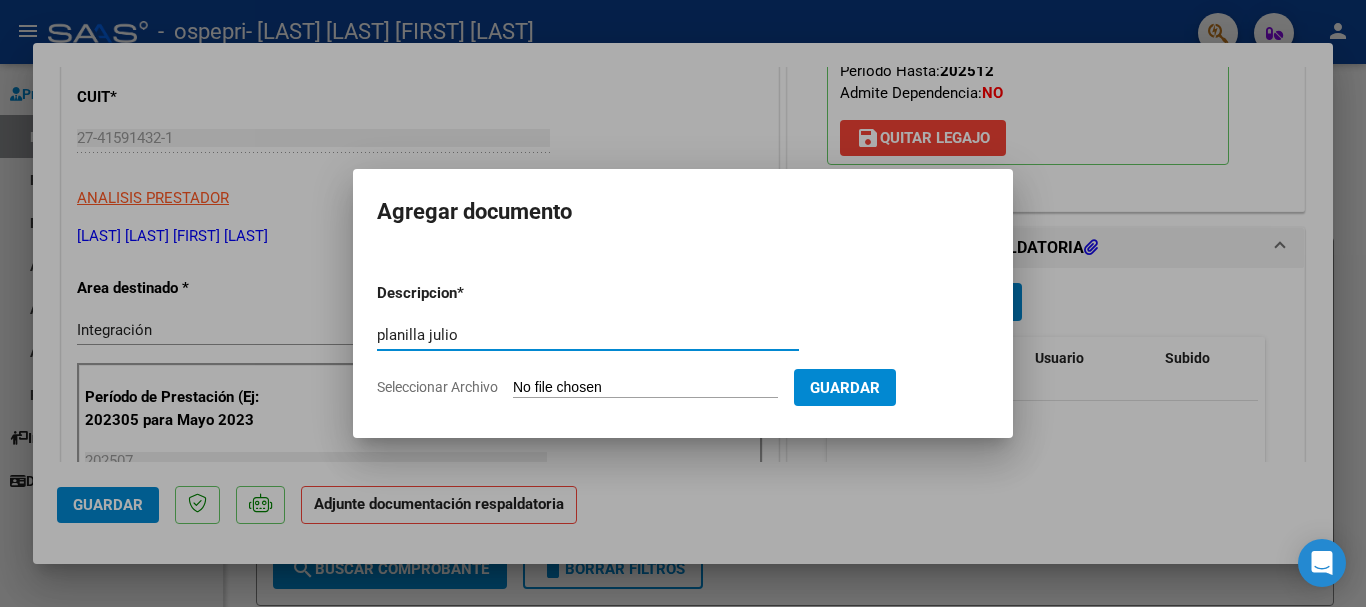 type on "planilla julio" 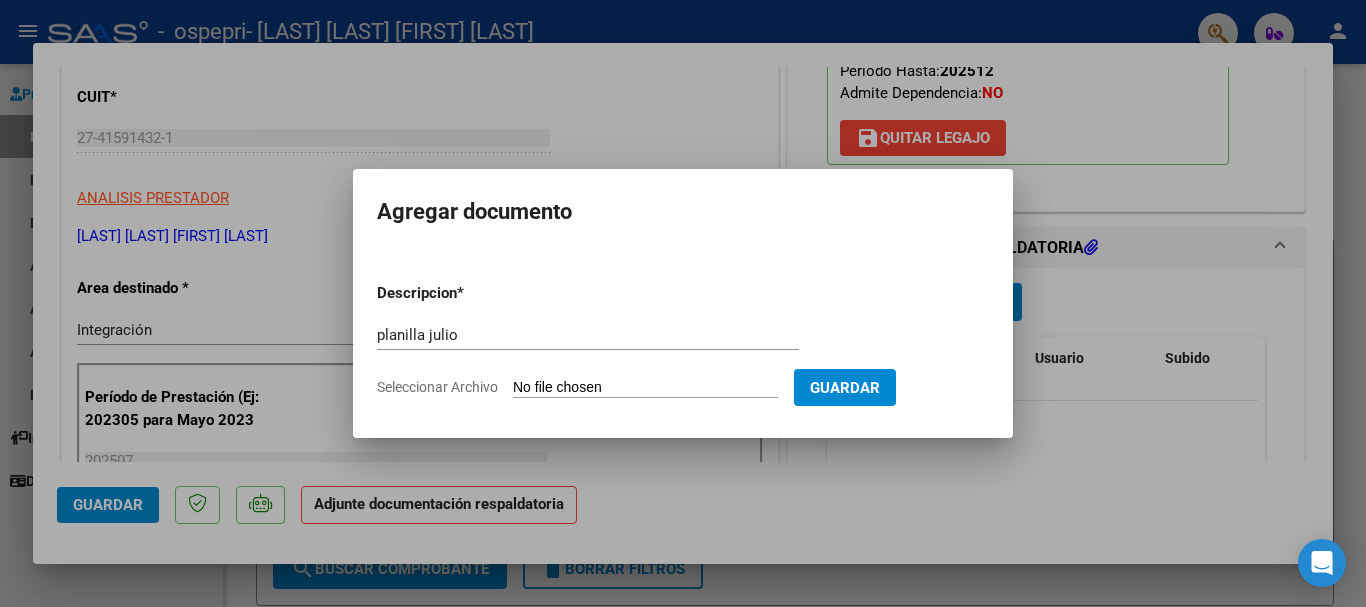 click on "Seleccionar Archivo" at bounding box center [645, 388] 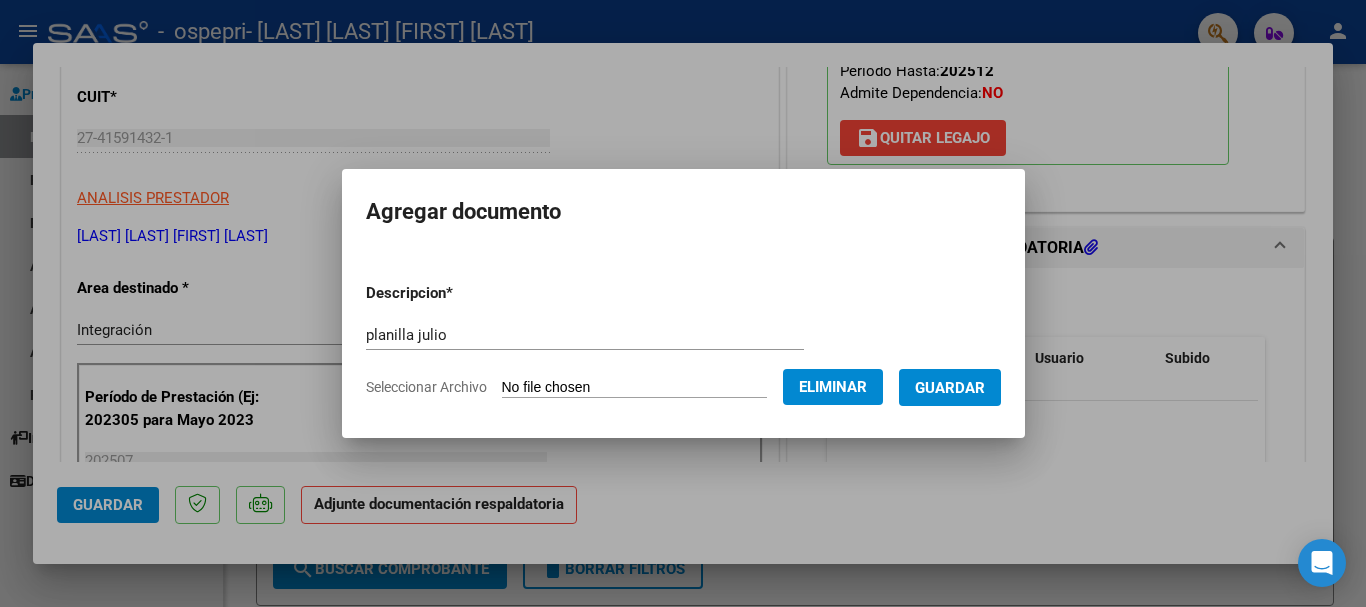 click on "Guardar" at bounding box center (950, 388) 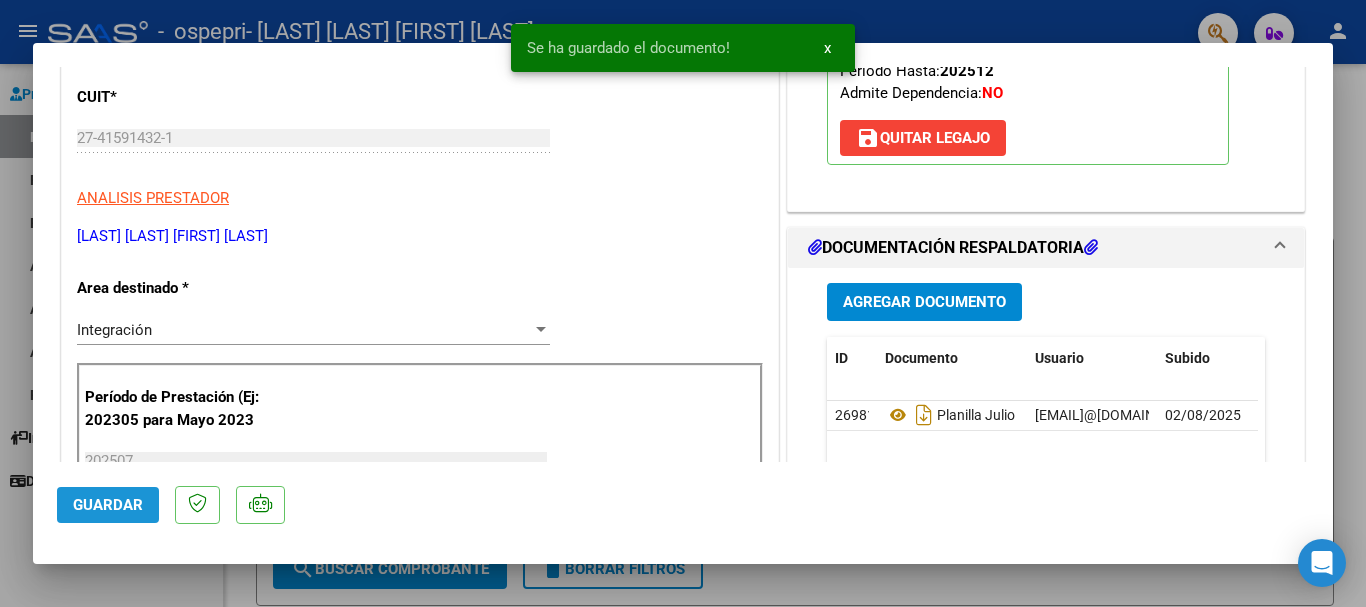 click on "Guardar" 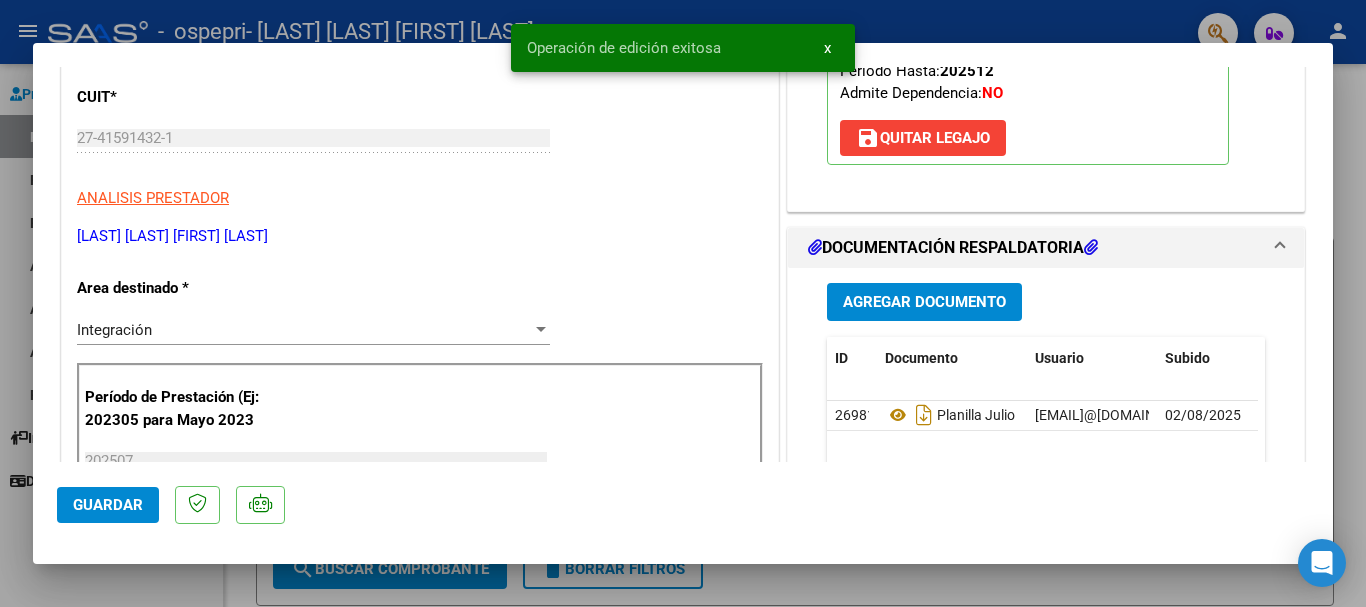 click at bounding box center [683, 303] 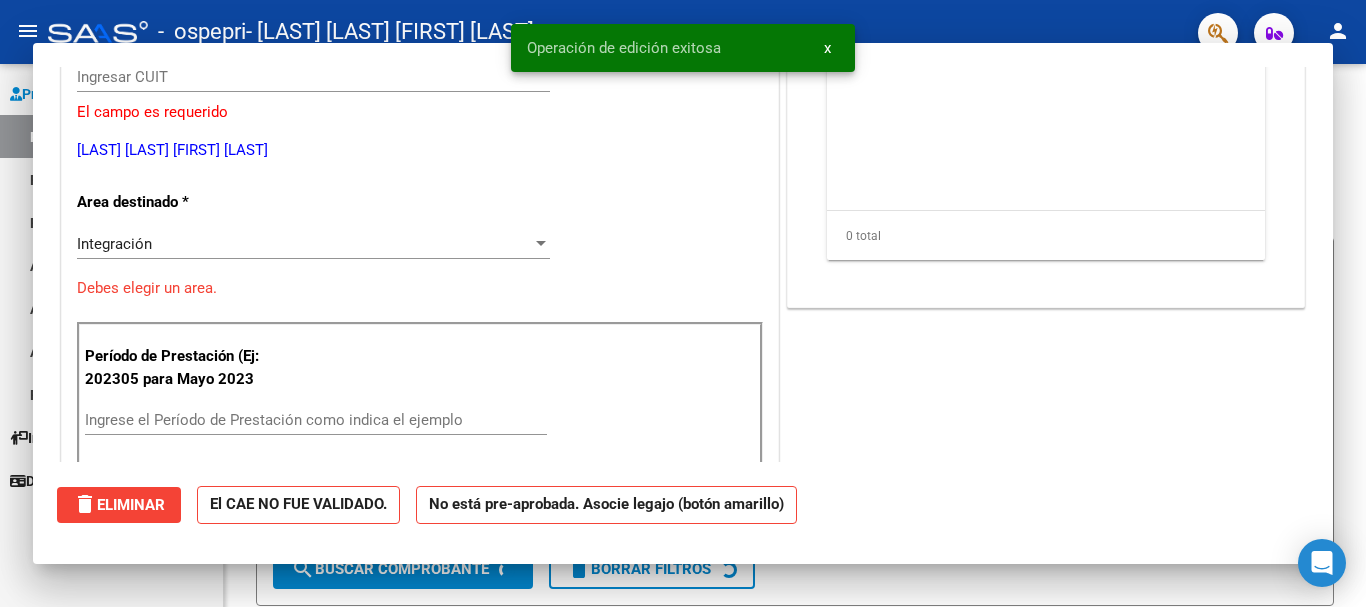 scroll, scrollTop: 0, scrollLeft: 0, axis: both 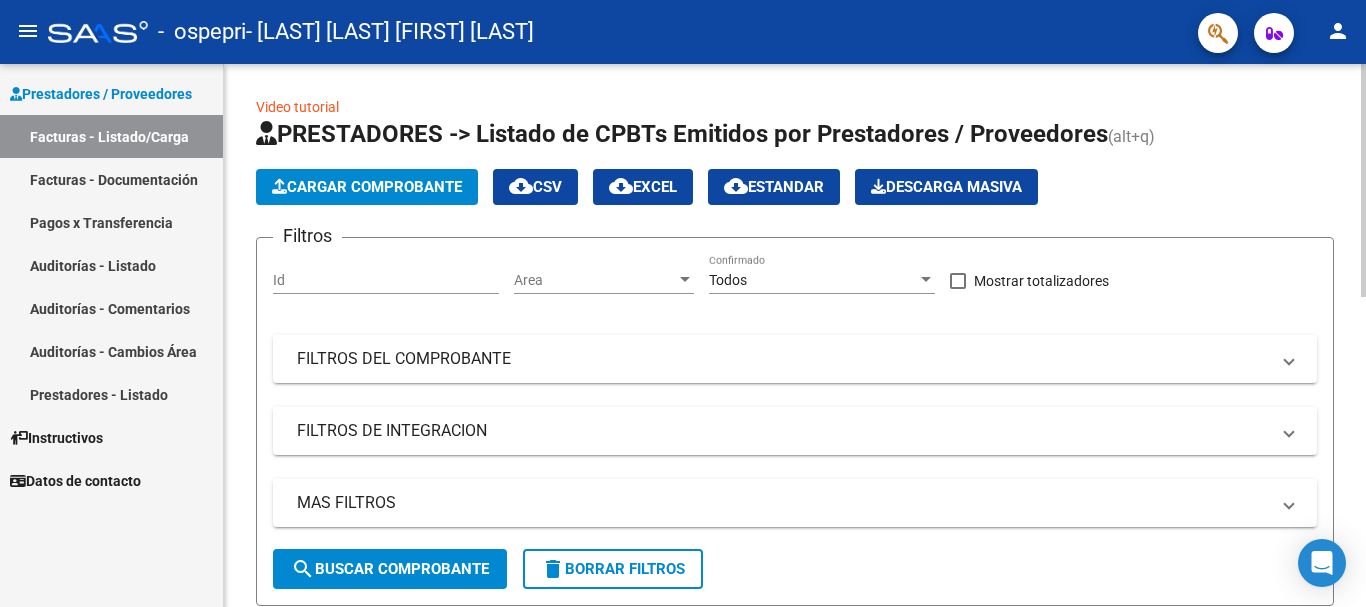 click on "Cargar Comprobante" 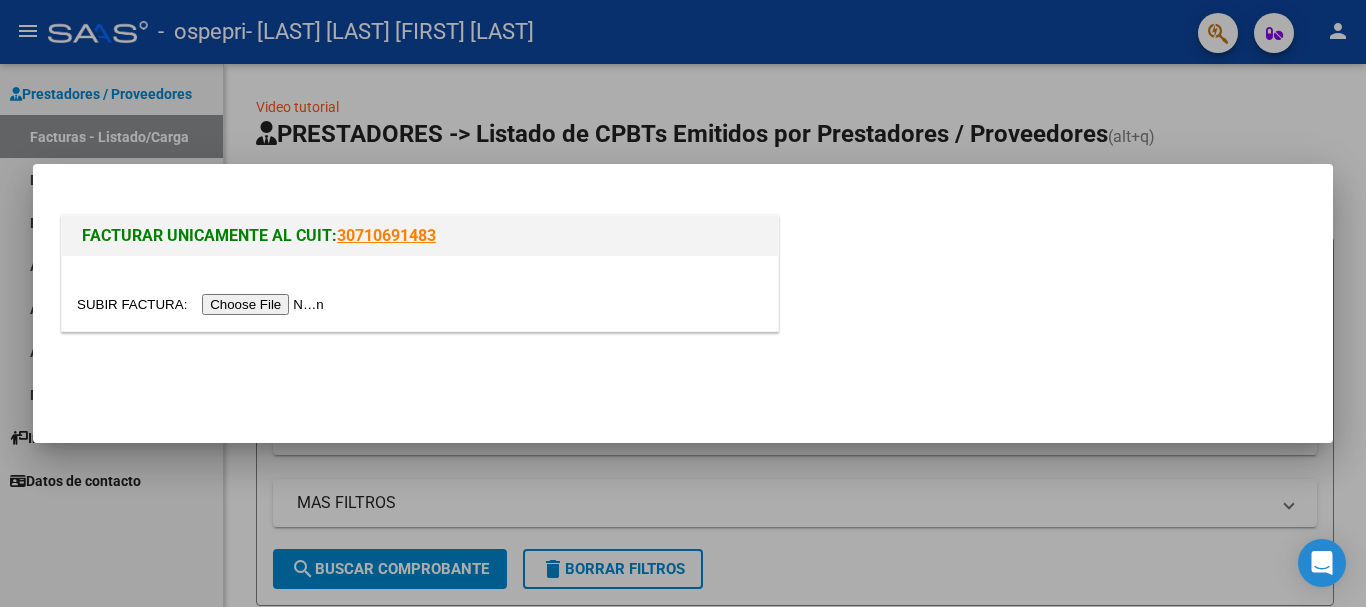 click at bounding box center [420, 304] 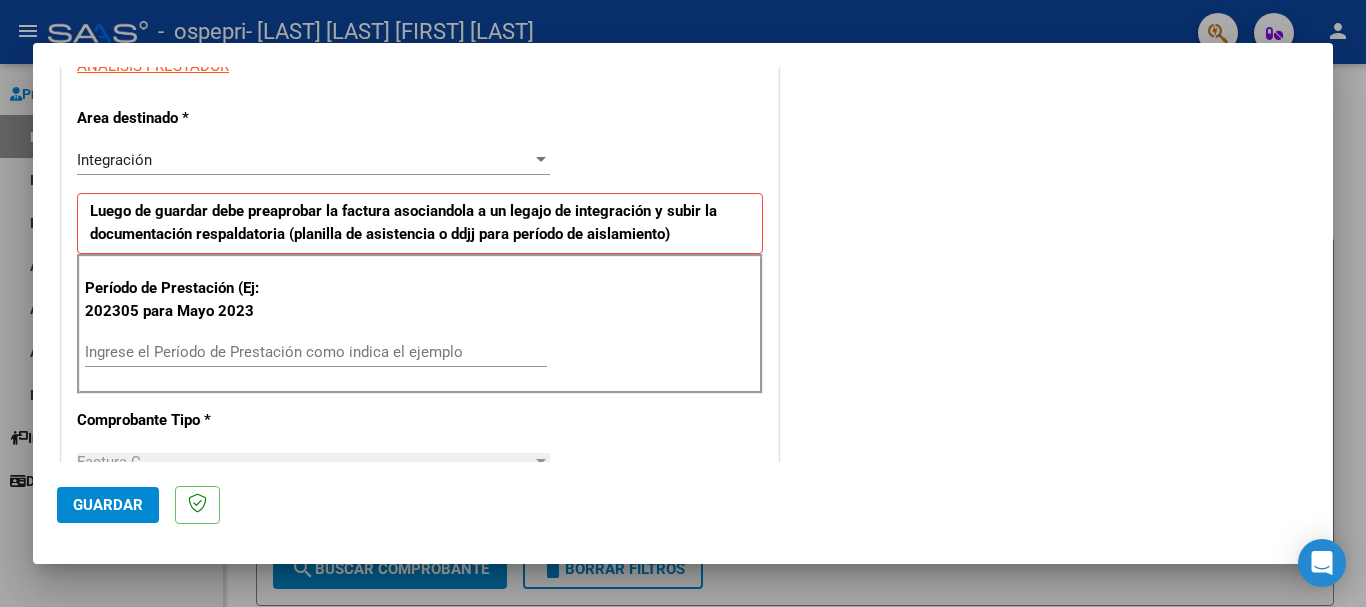 scroll, scrollTop: 500, scrollLeft: 0, axis: vertical 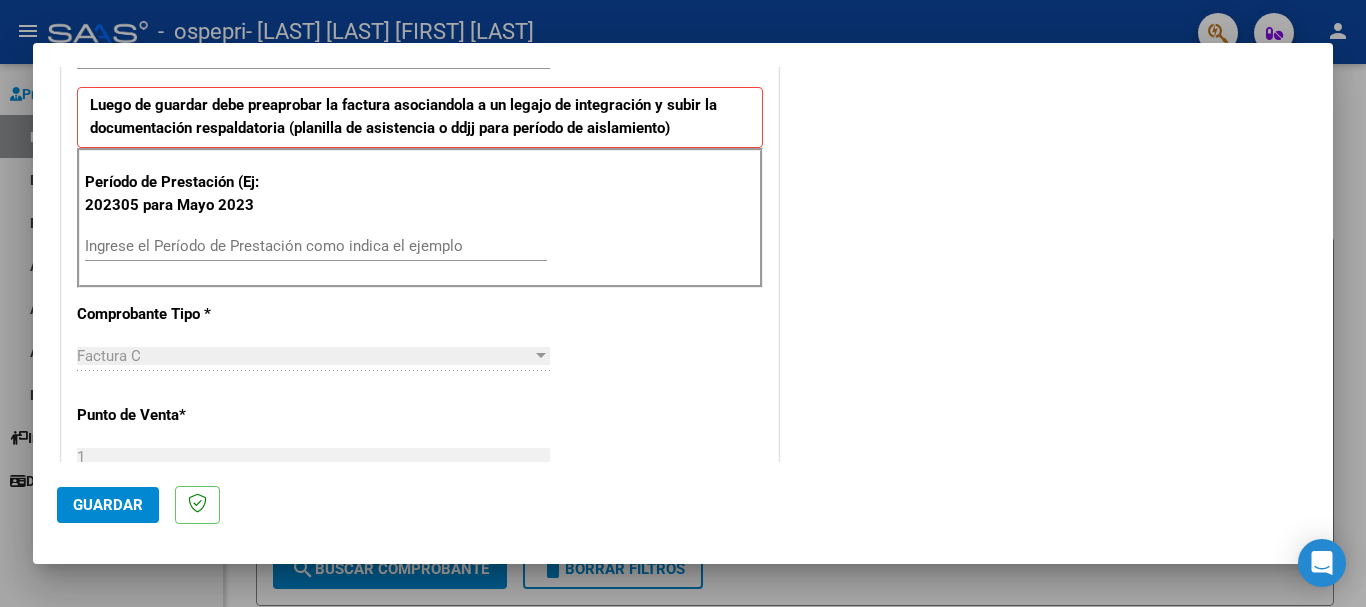 click on "Ingrese el Período de Prestación como indica el ejemplo" at bounding box center (316, 246) 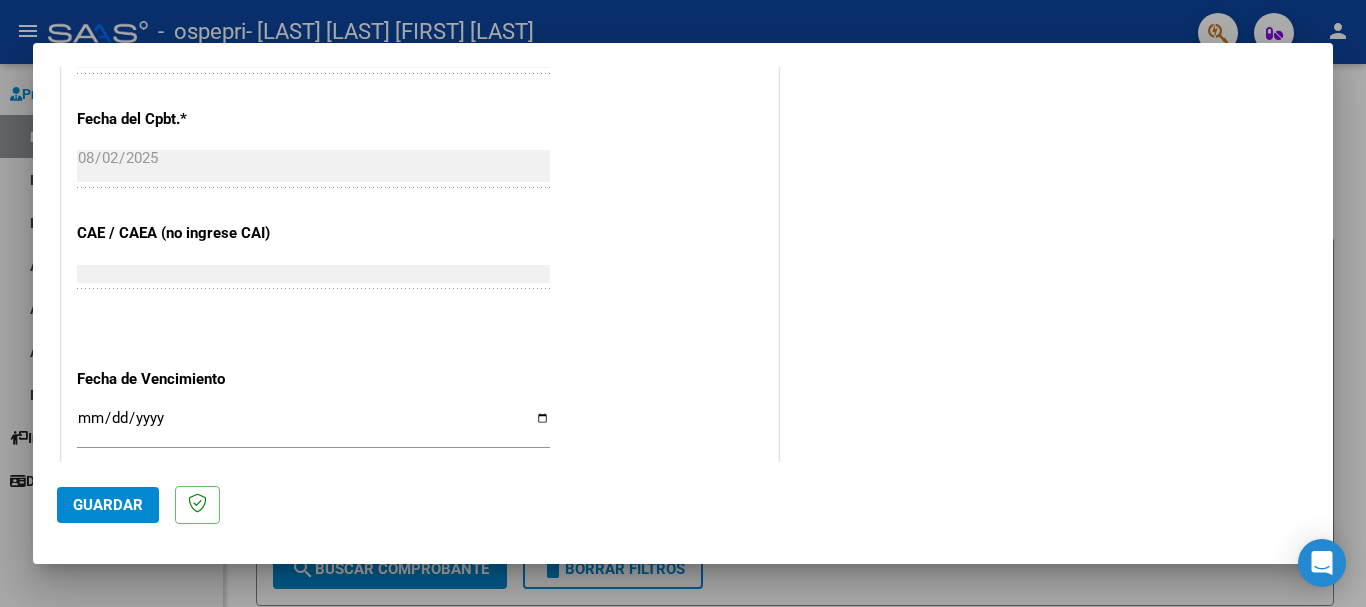 scroll, scrollTop: 1300, scrollLeft: 0, axis: vertical 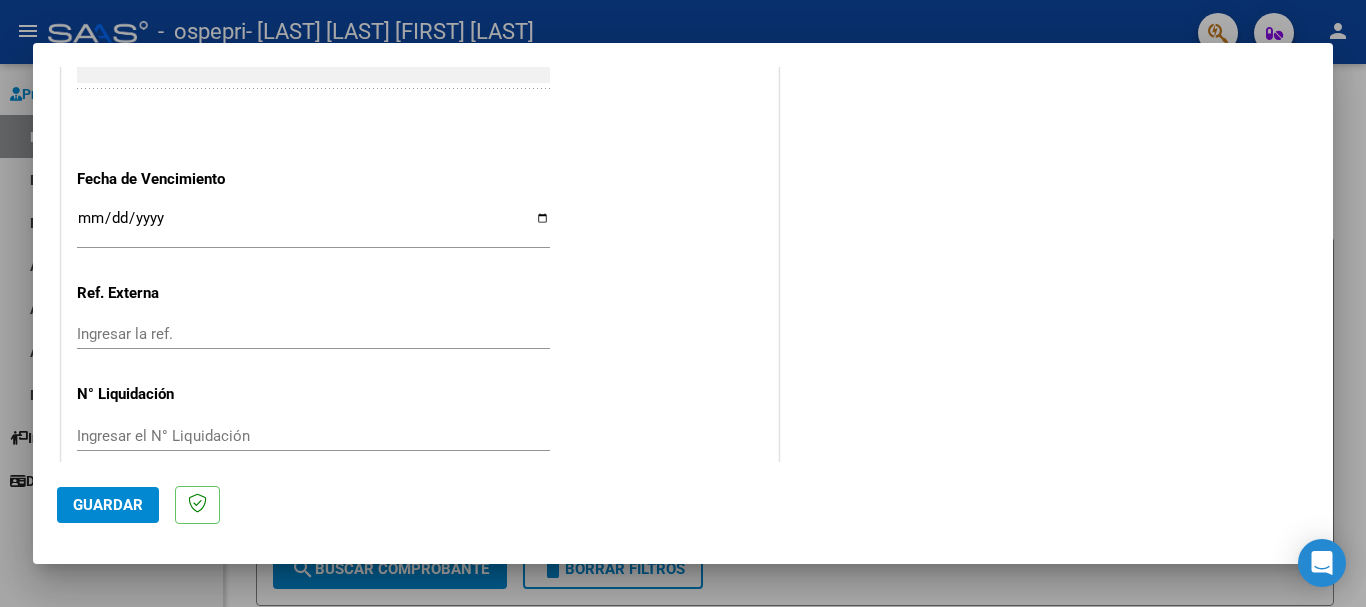 type on "202507" 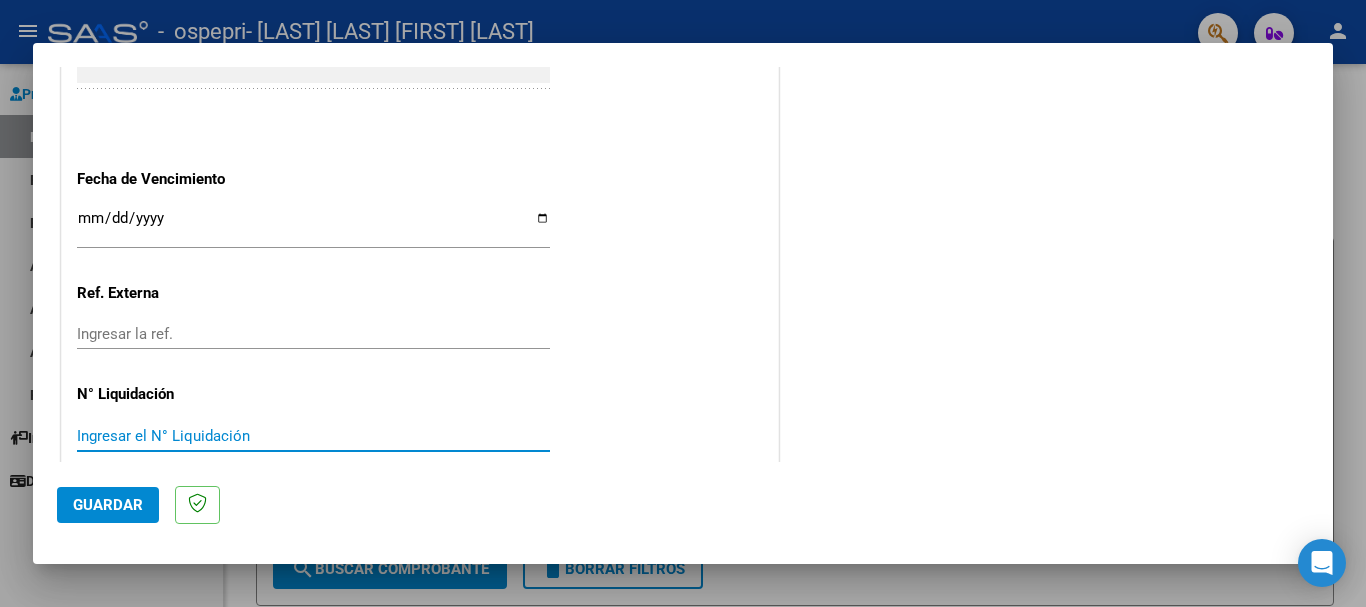 click on "Ingresar el N° Liquidación" at bounding box center [313, 436] 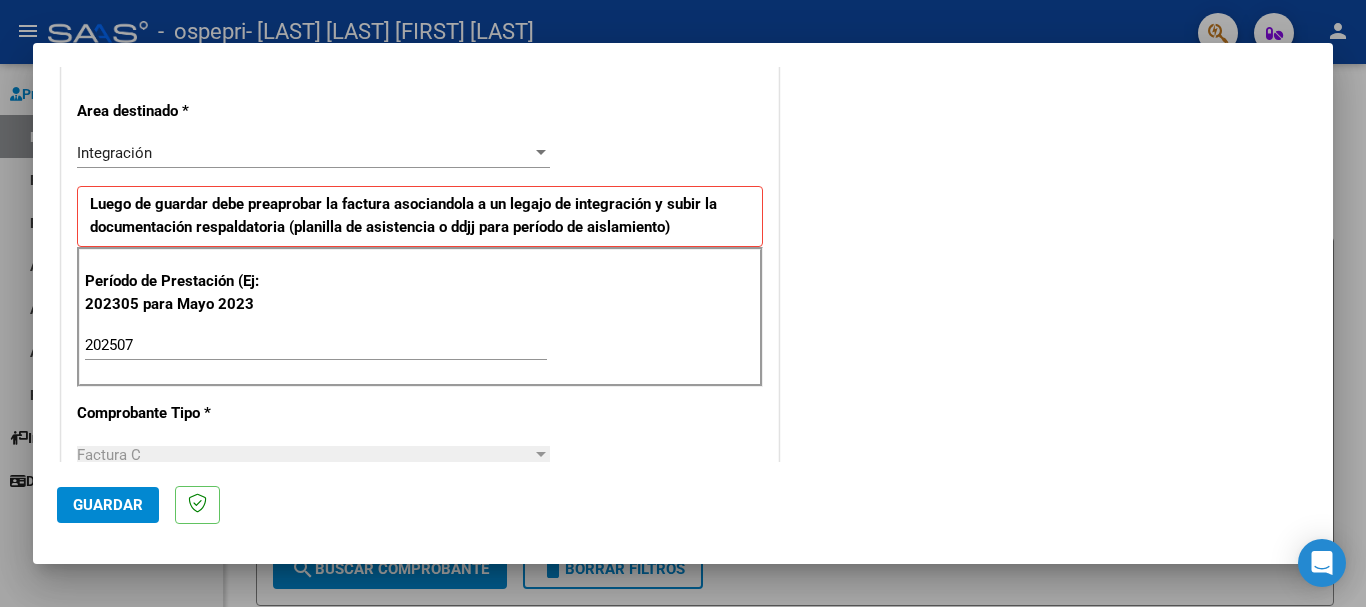 scroll, scrollTop: 400, scrollLeft: 0, axis: vertical 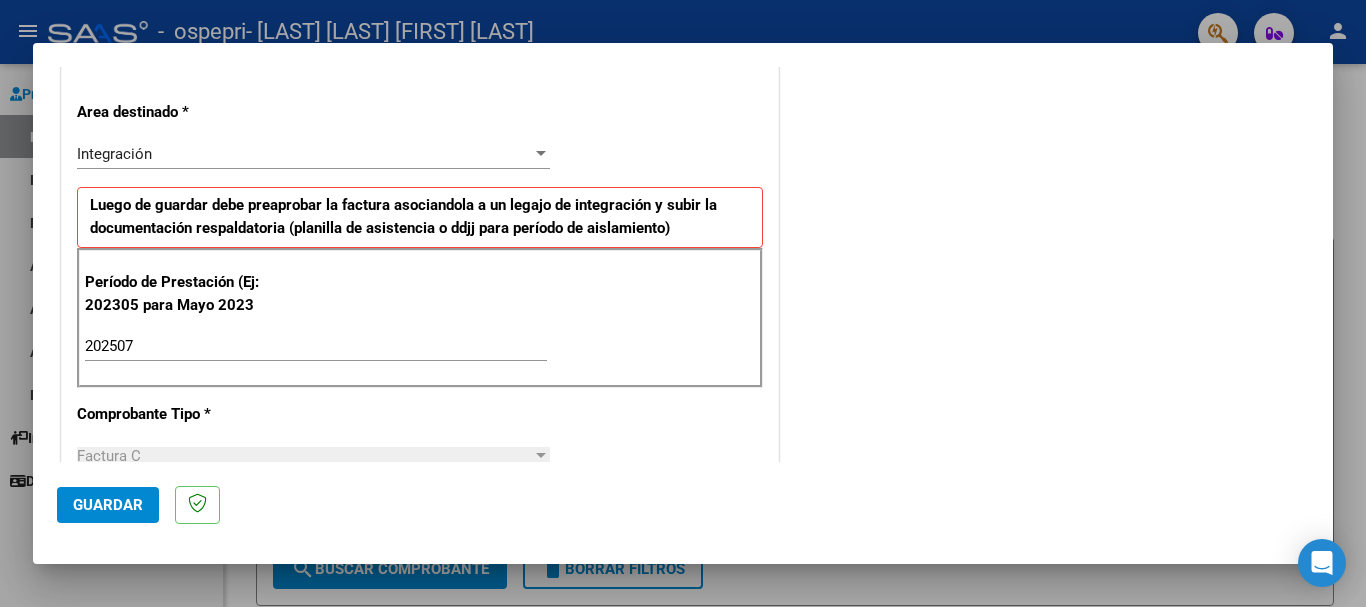 type on "265664" 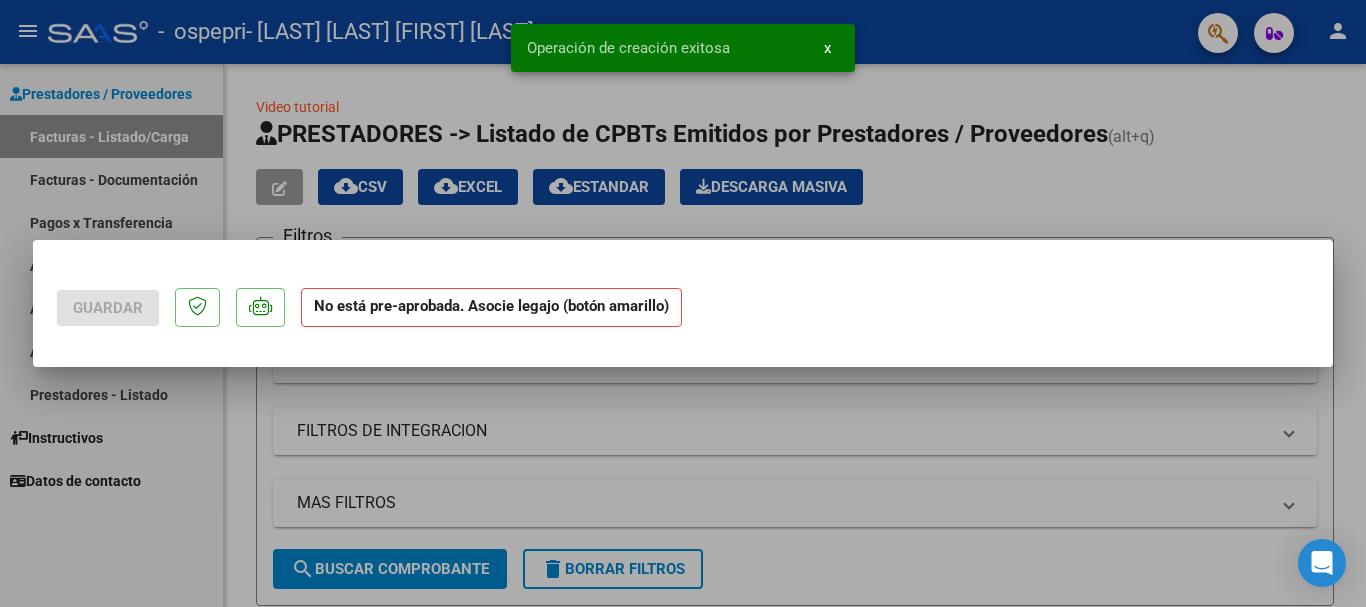 scroll, scrollTop: 0, scrollLeft: 0, axis: both 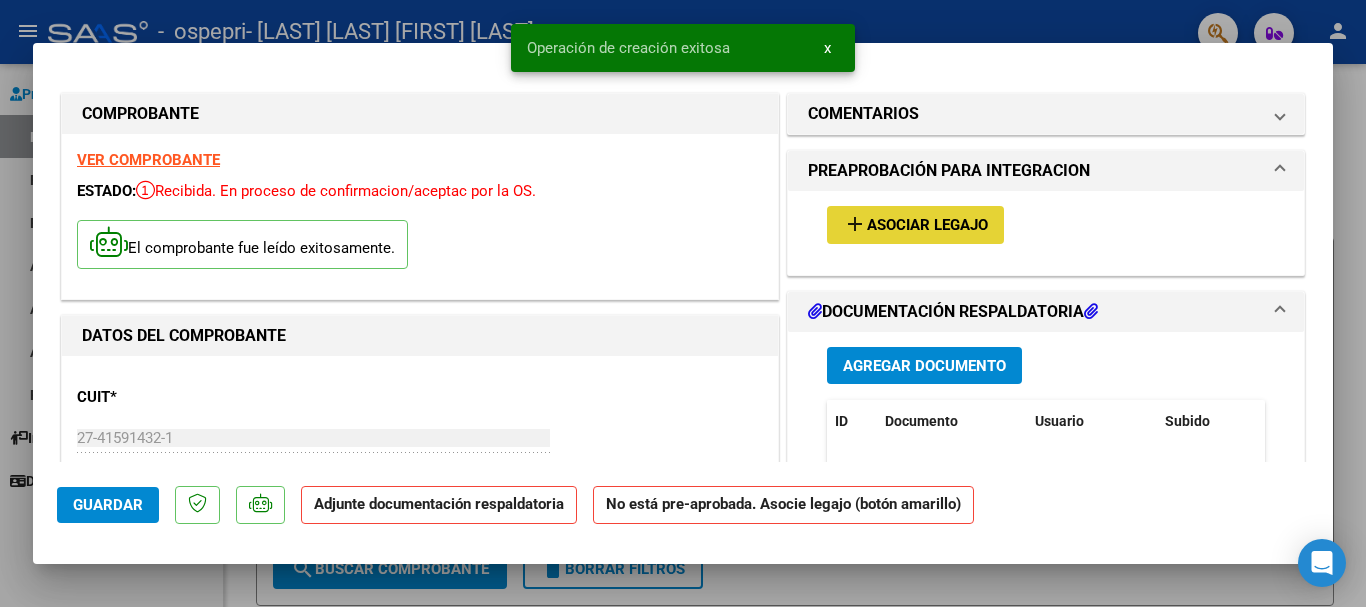 click on "add Asociar Legajo" at bounding box center [915, 224] 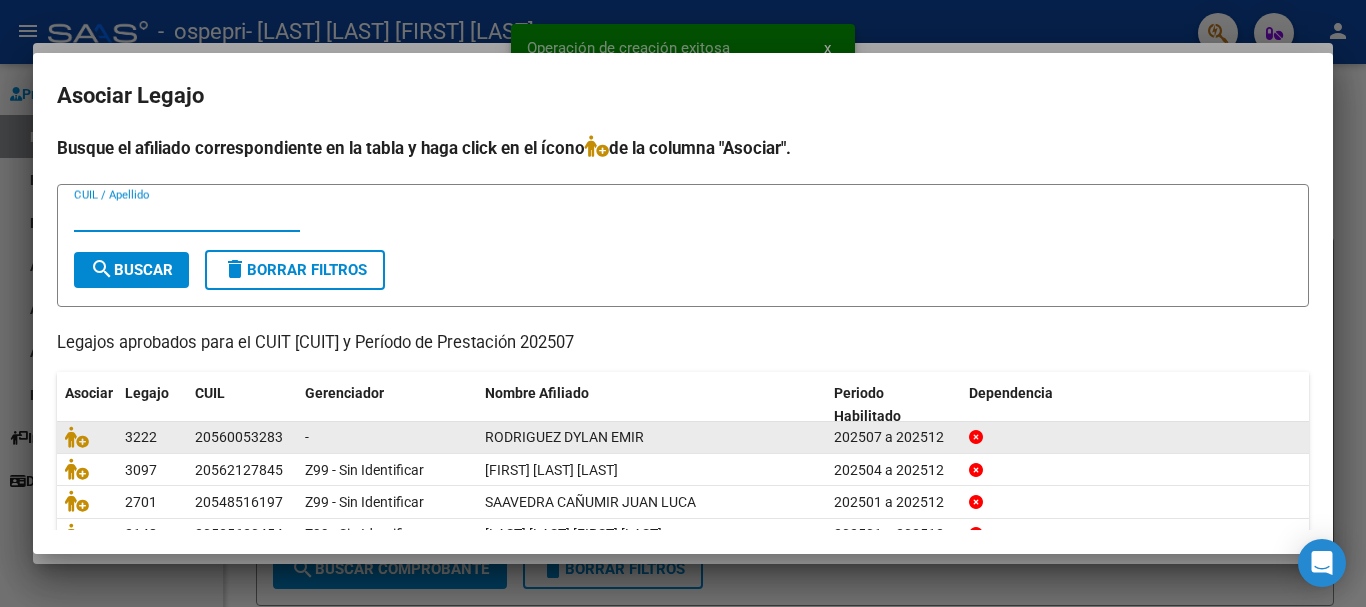 scroll, scrollTop: 98, scrollLeft: 0, axis: vertical 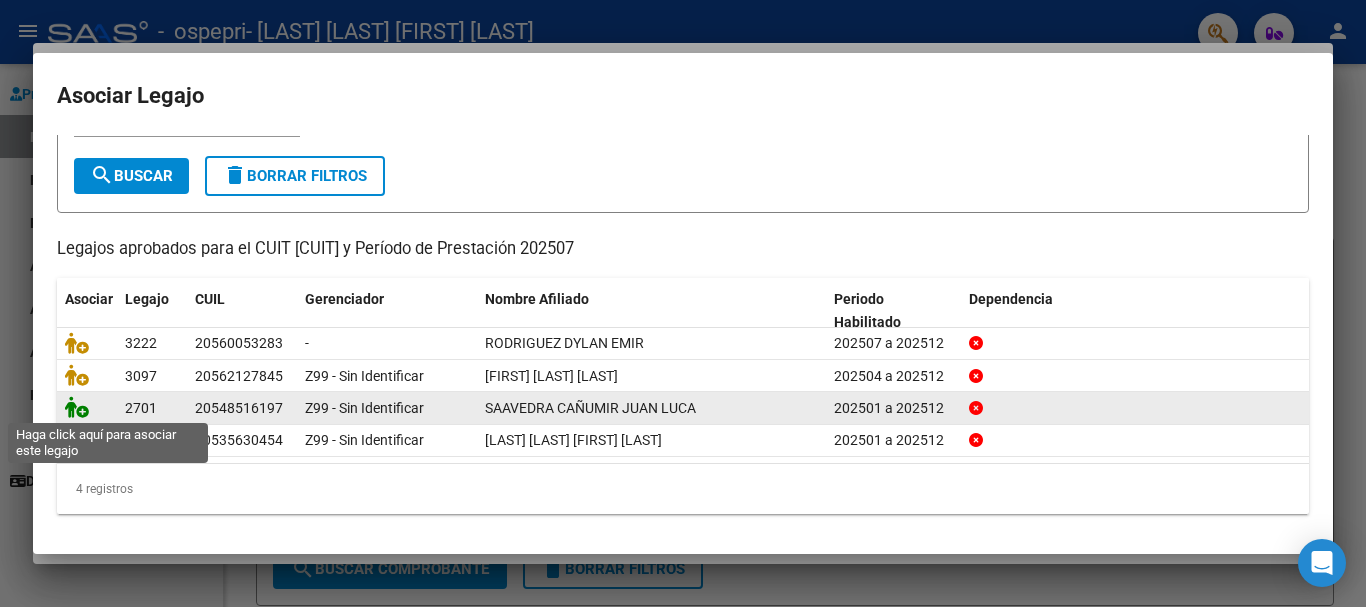 click 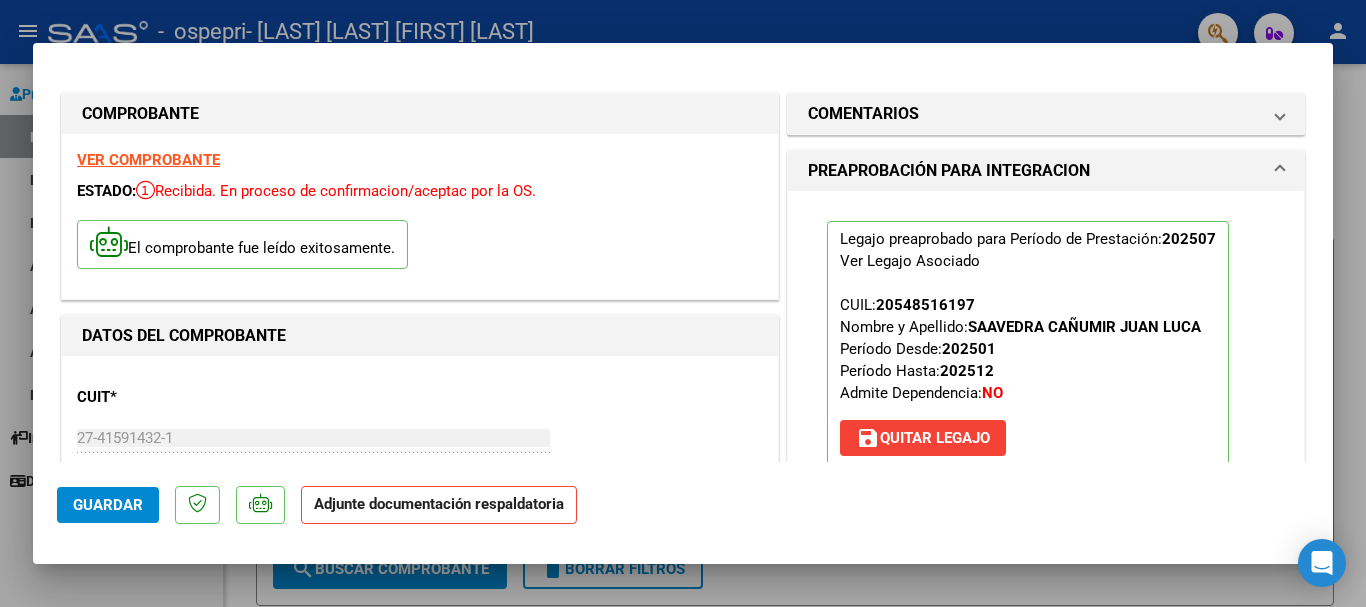 scroll, scrollTop: 200, scrollLeft: 0, axis: vertical 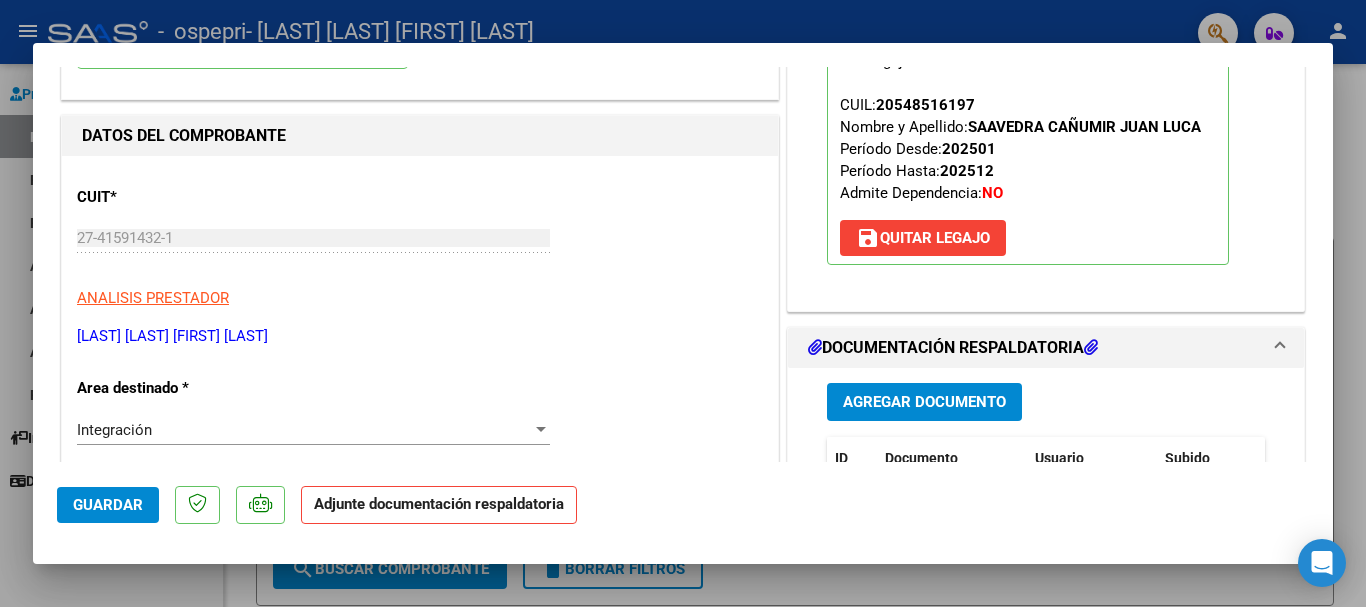 click on "Agregar Documento" at bounding box center [924, 401] 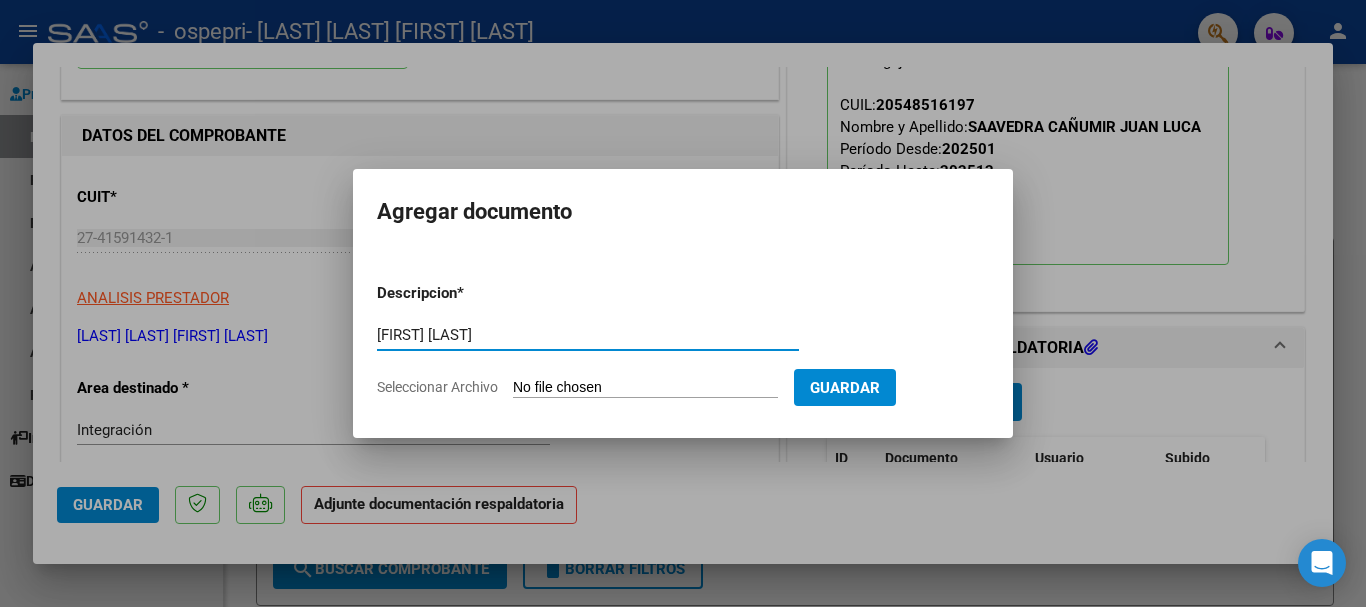 type on "[FIRST] [LAST]" 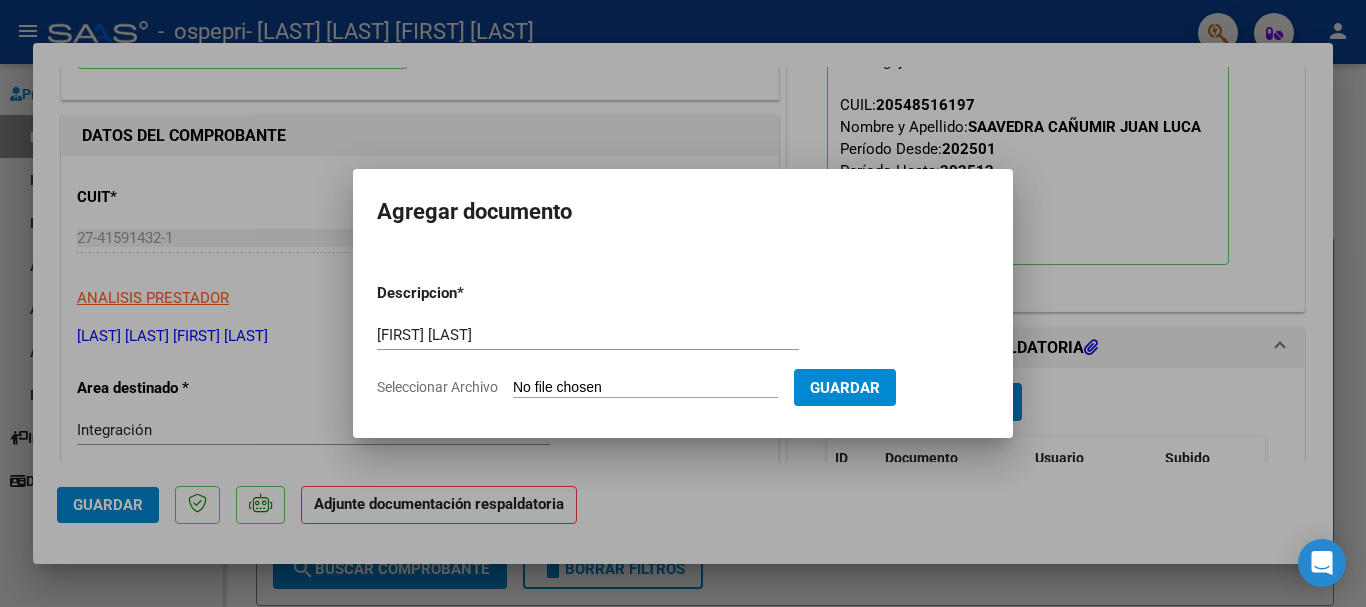 type on "C:\fakepath\Planilla Julio [FIRST] [LAST].pdf" 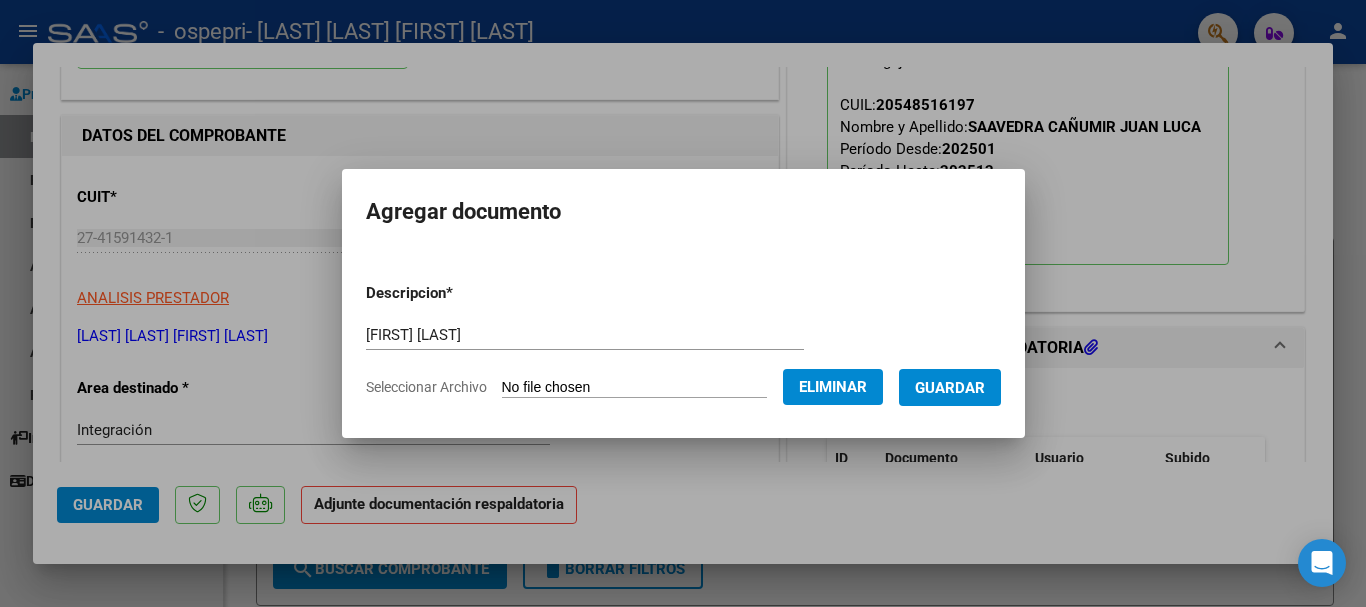 click on "Guardar" at bounding box center [950, 388] 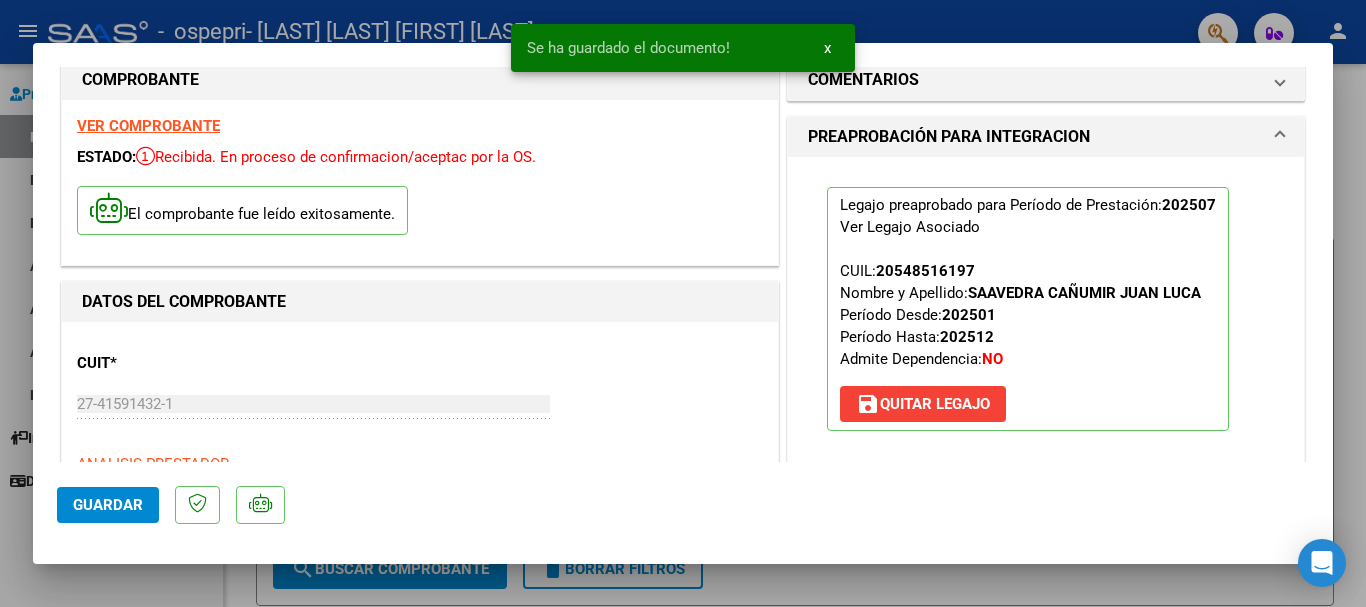 scroll, scrollTop: 0, scrollLeft: 0, axis: both 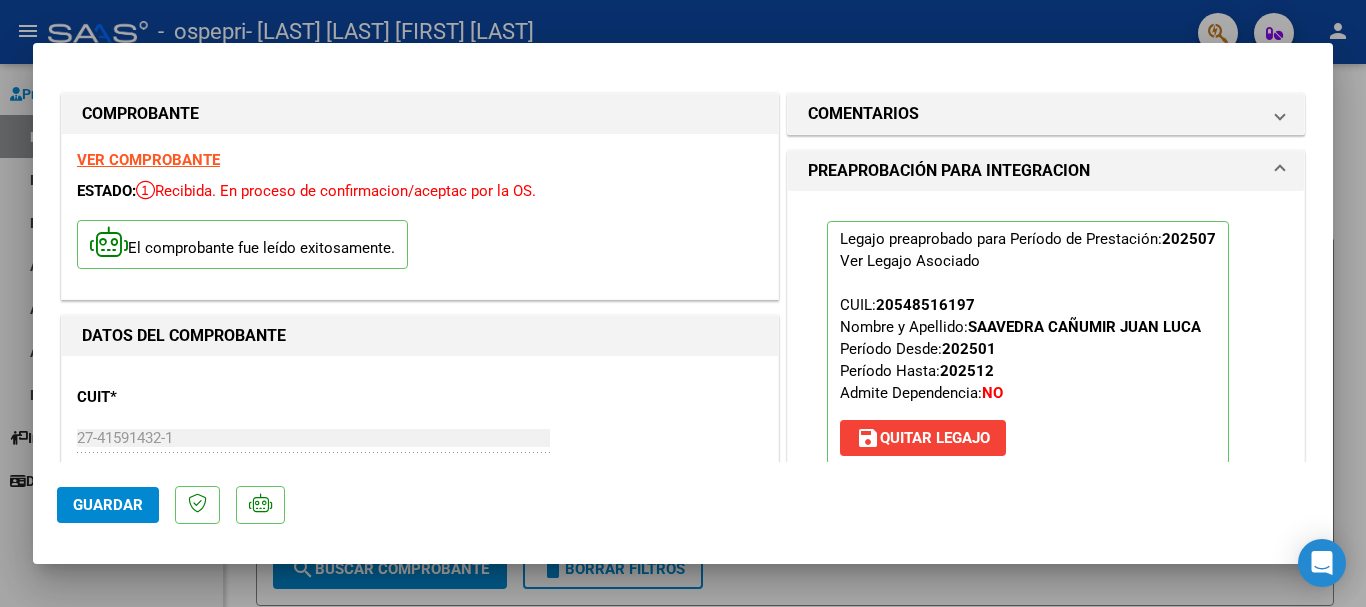 click on "Guardar" 